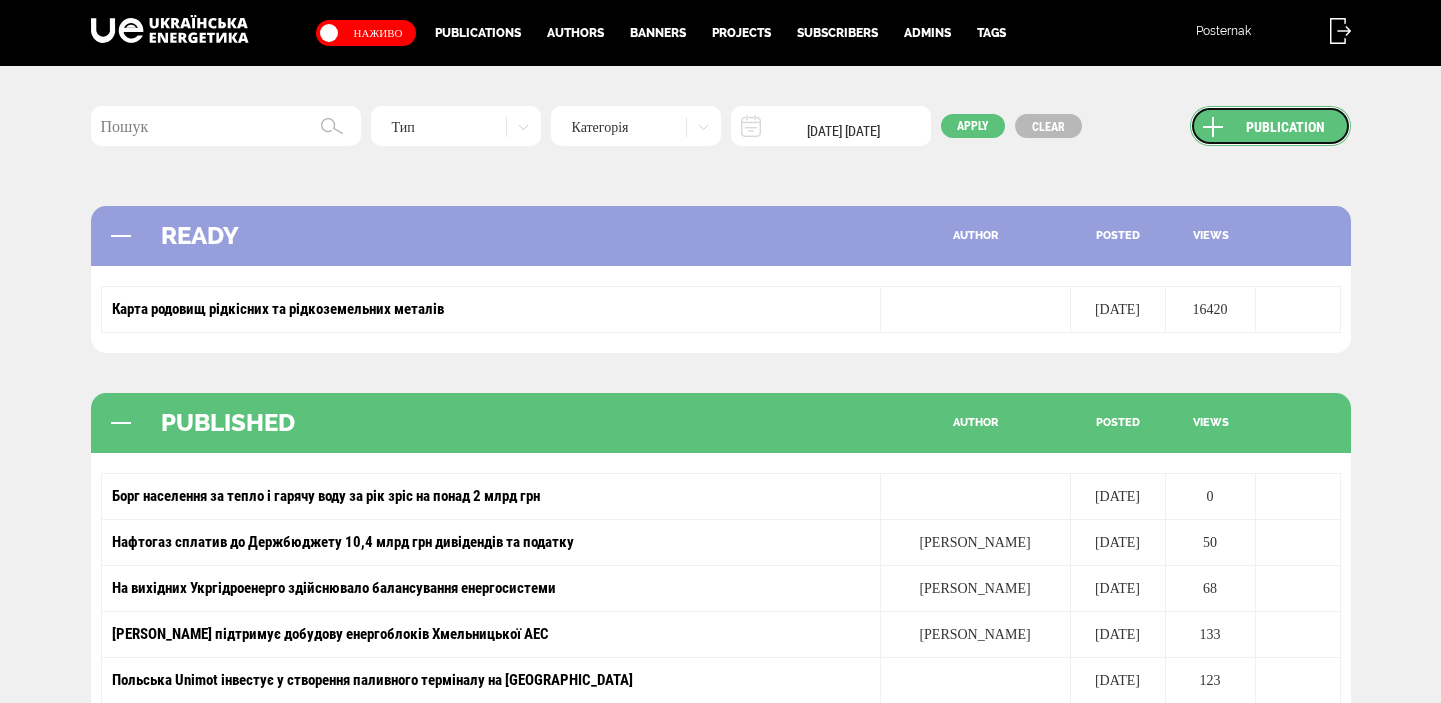 scroll, scrollTop: 0, scrollLeft: 0, axis: both 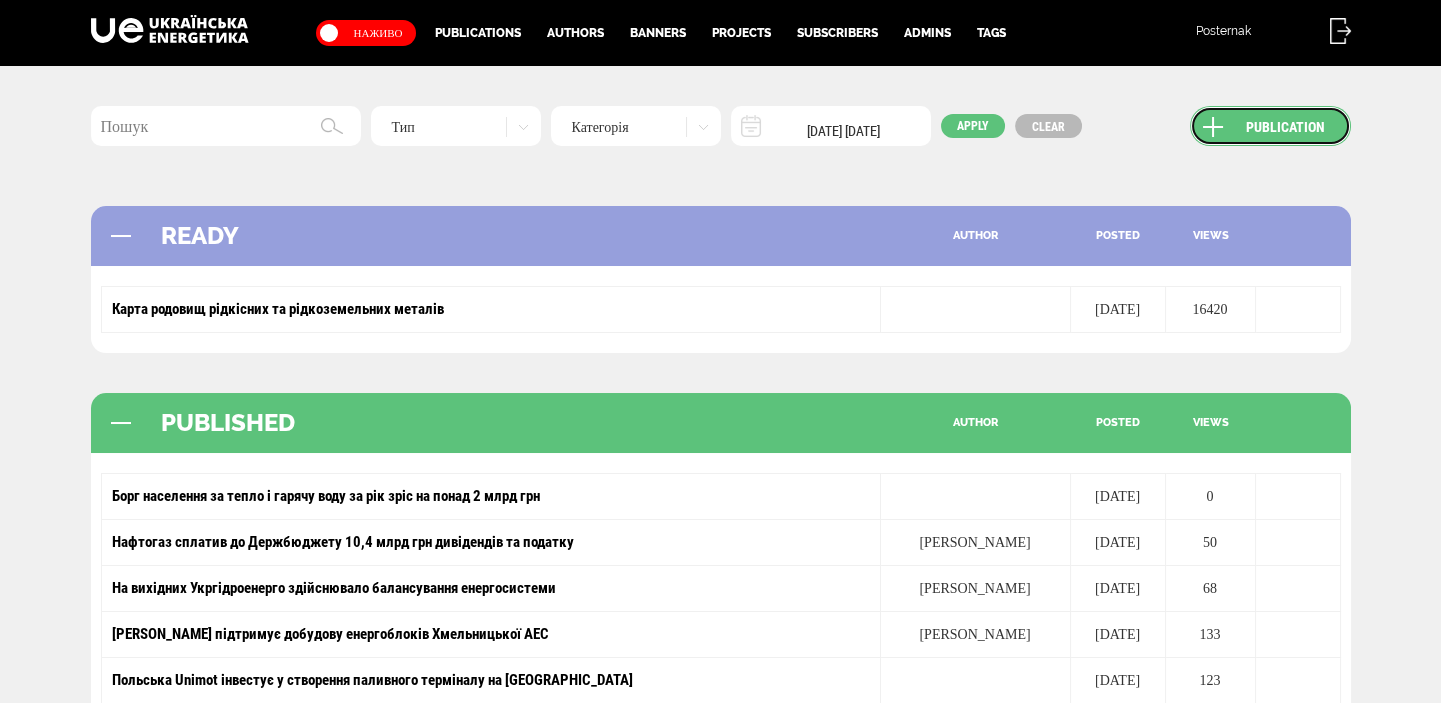 click on "Publication" at bounding box center (1270, 126) 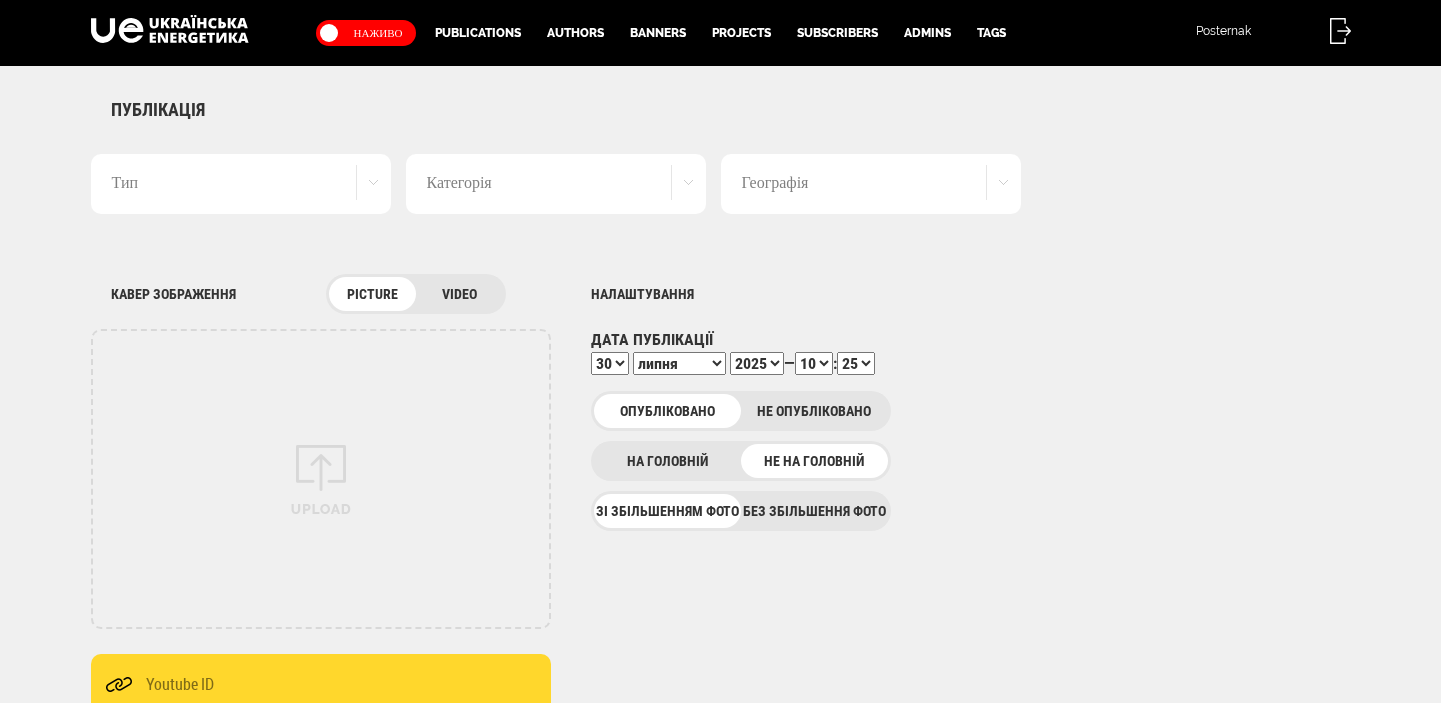 scroll, scrollTop: 0, scrollLeft: 0, axis: both 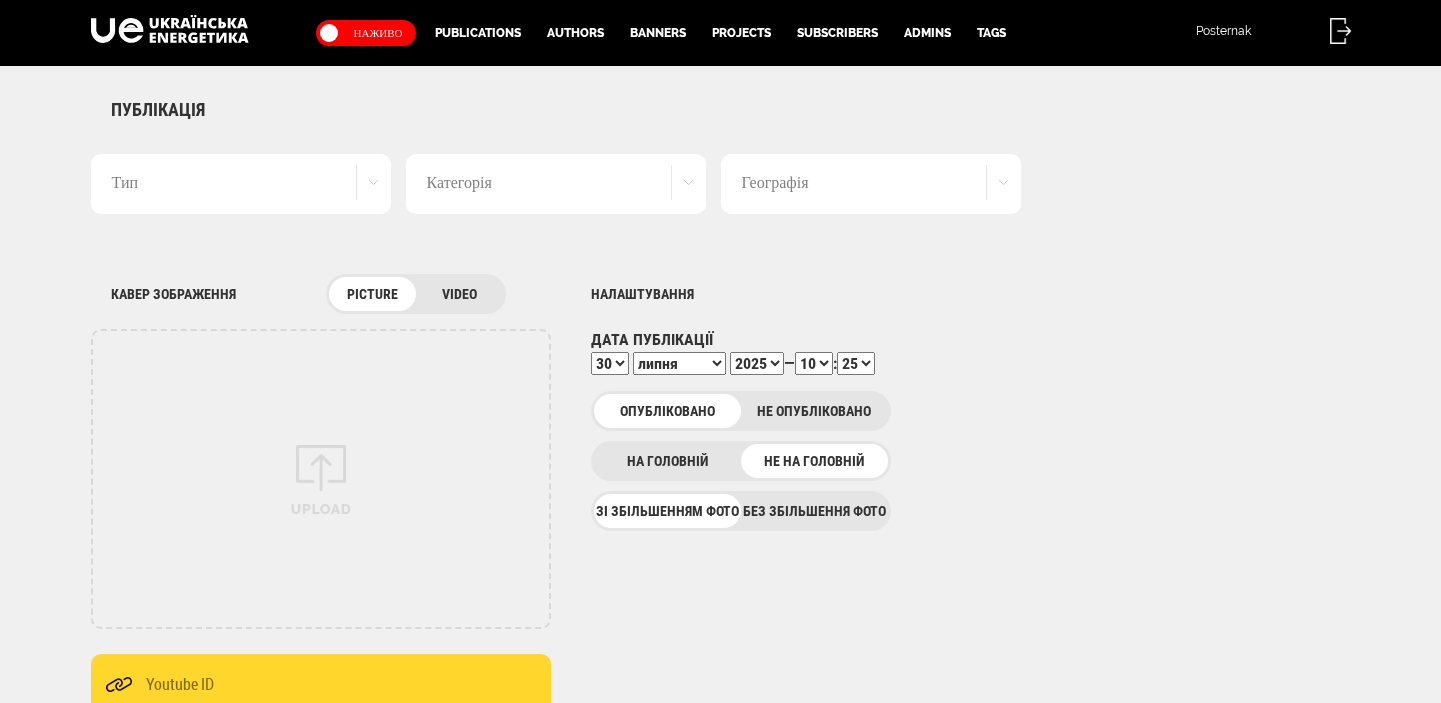 click on "Без збільшення фото" at bounding box center [814, 511] 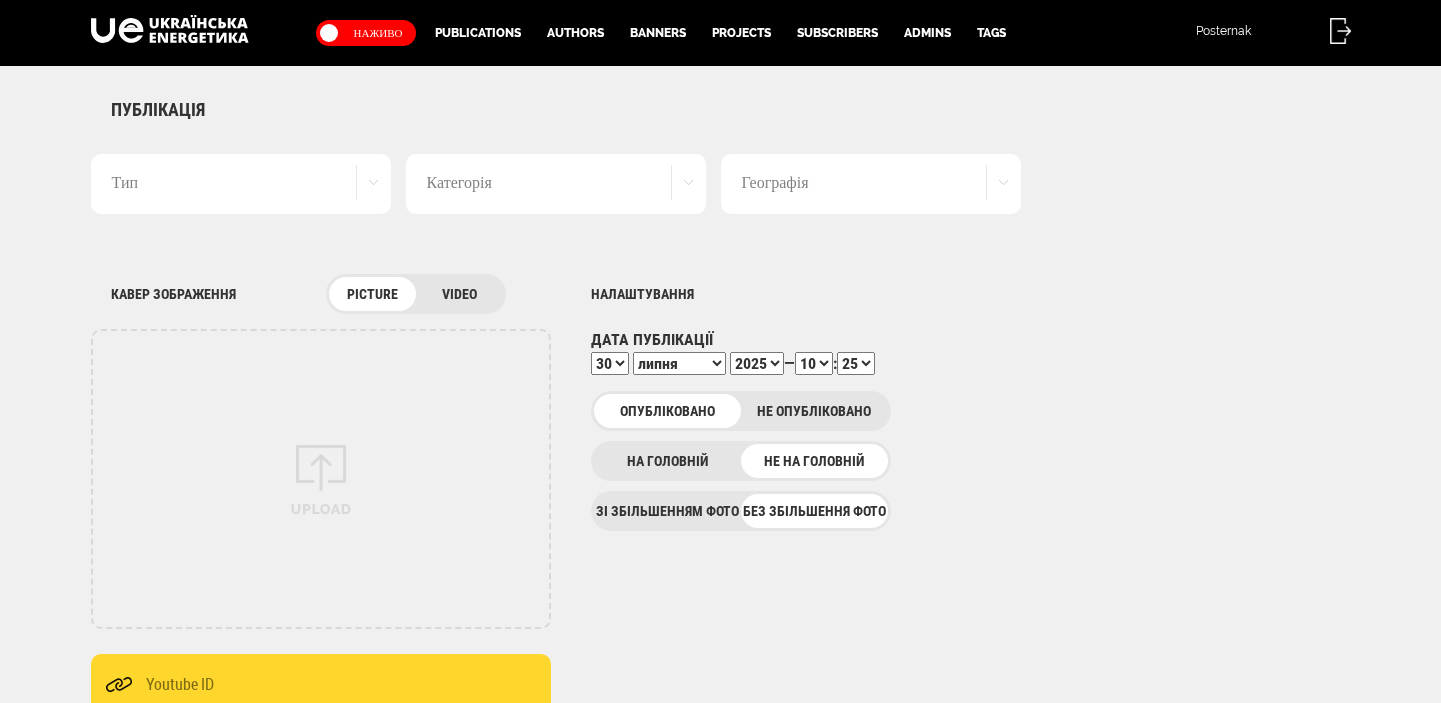 scroll, scrollTop: 0, scrollLeft: 0, axis: both 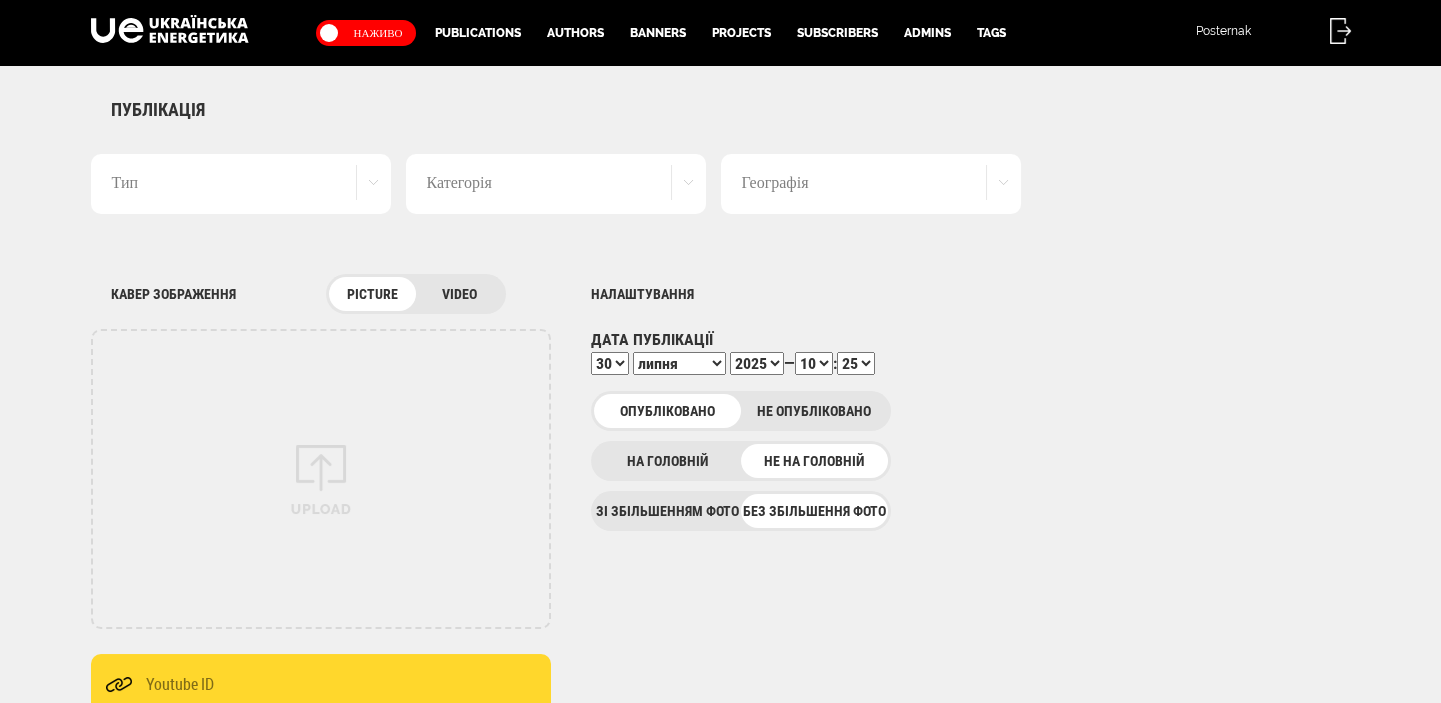 click on "Тип" at bounding box center (241, 184) 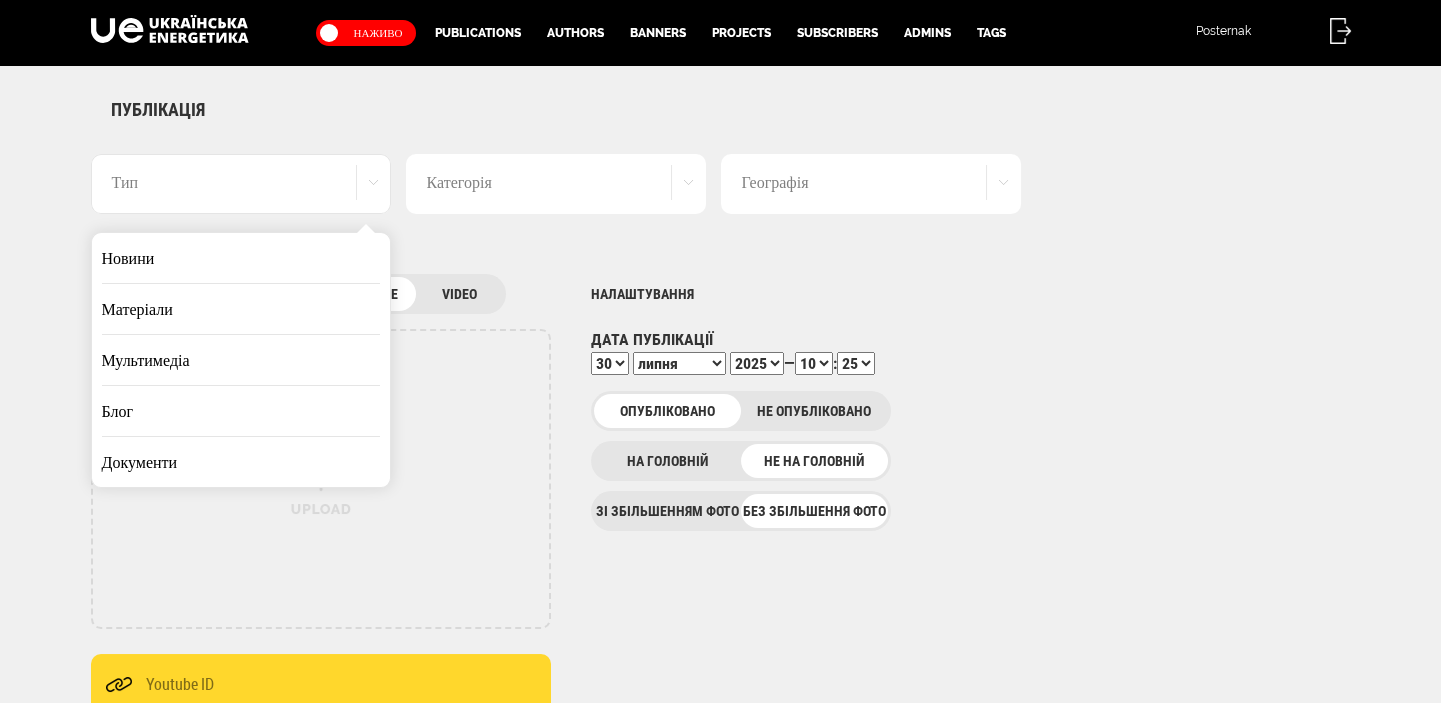 click on "Новини" at bounding box center [241, 258] 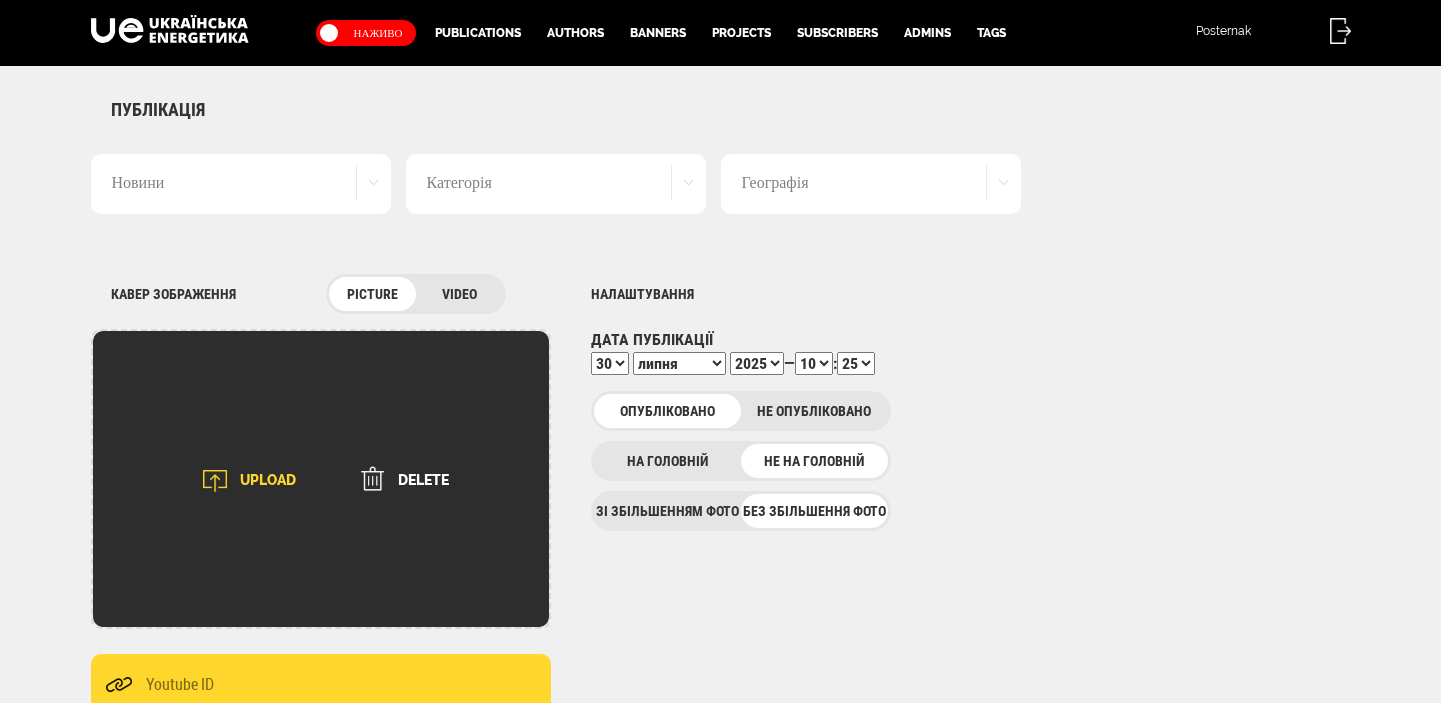 click at bounding box center (215, 481) 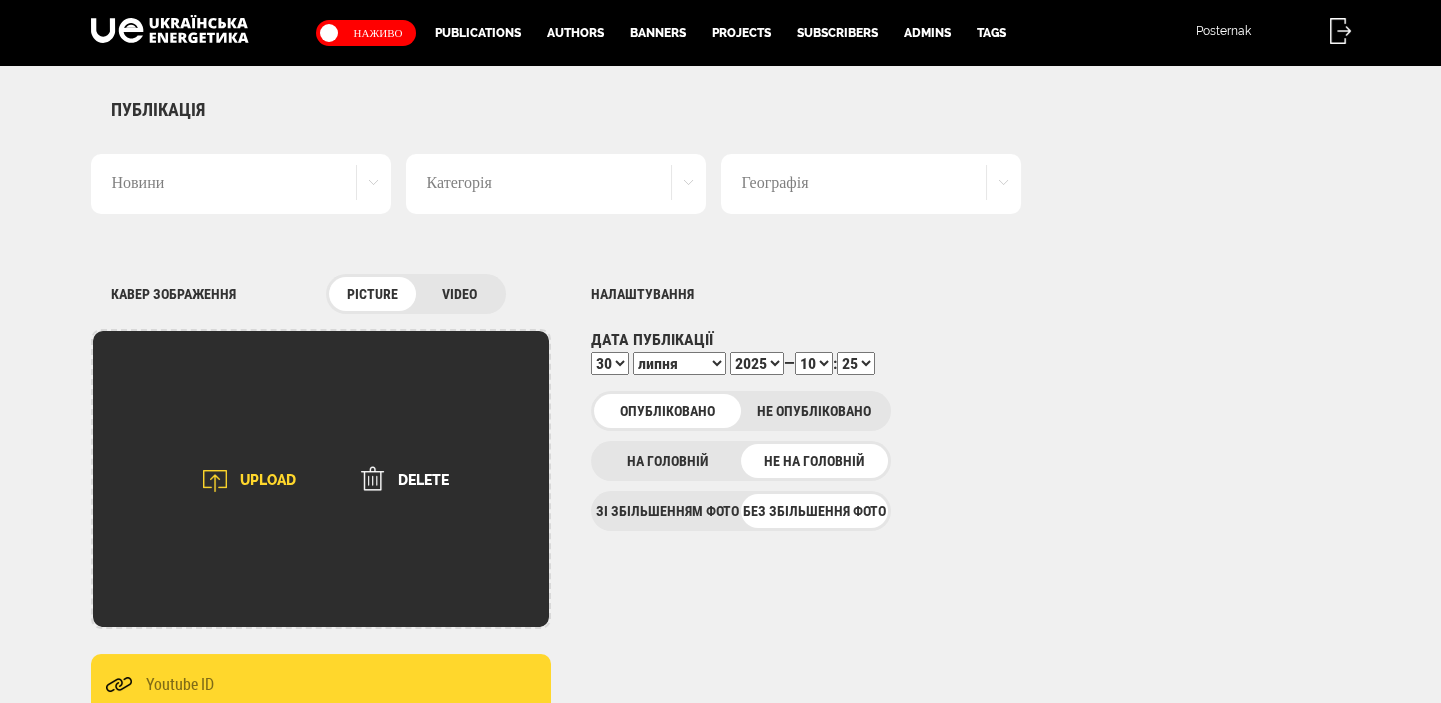 click at bounding box center [215, 481] 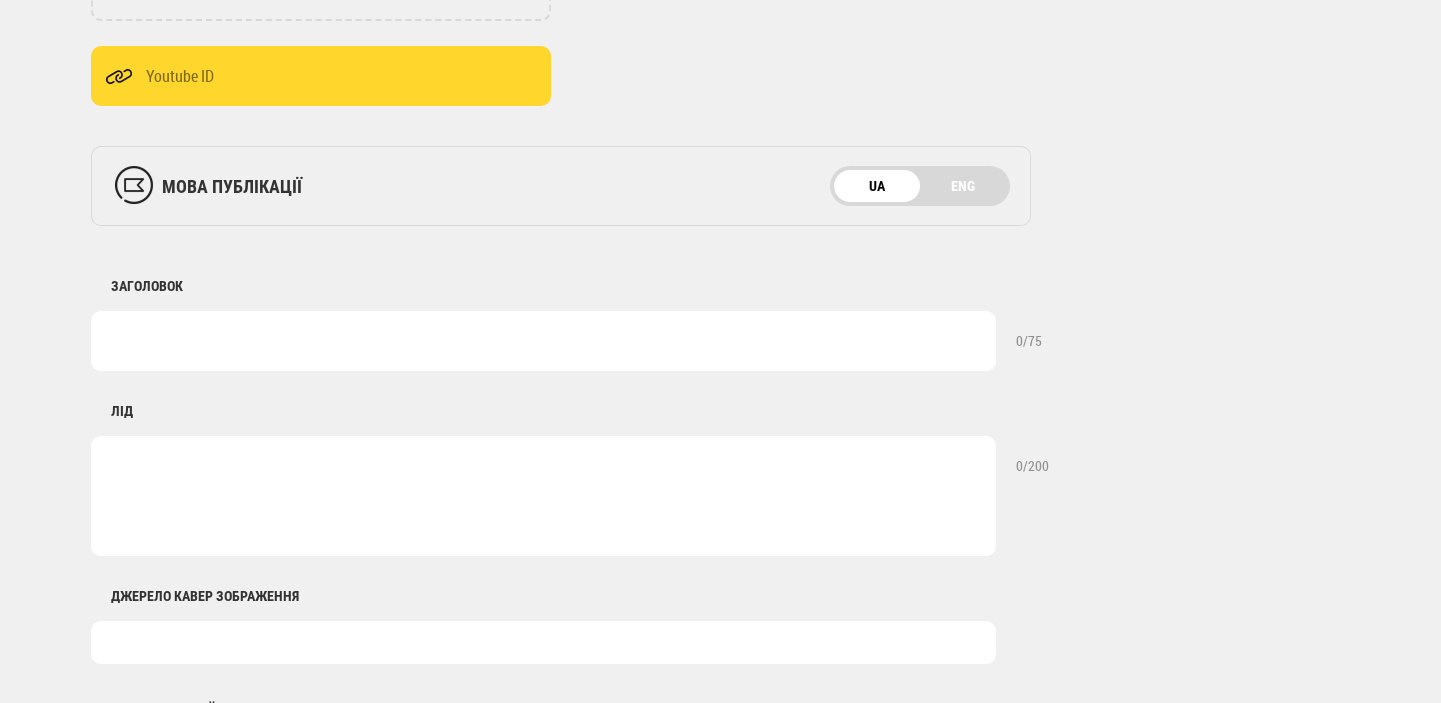 scroll, scrollTop: 636, scrollLeft: 0, axis: vertical 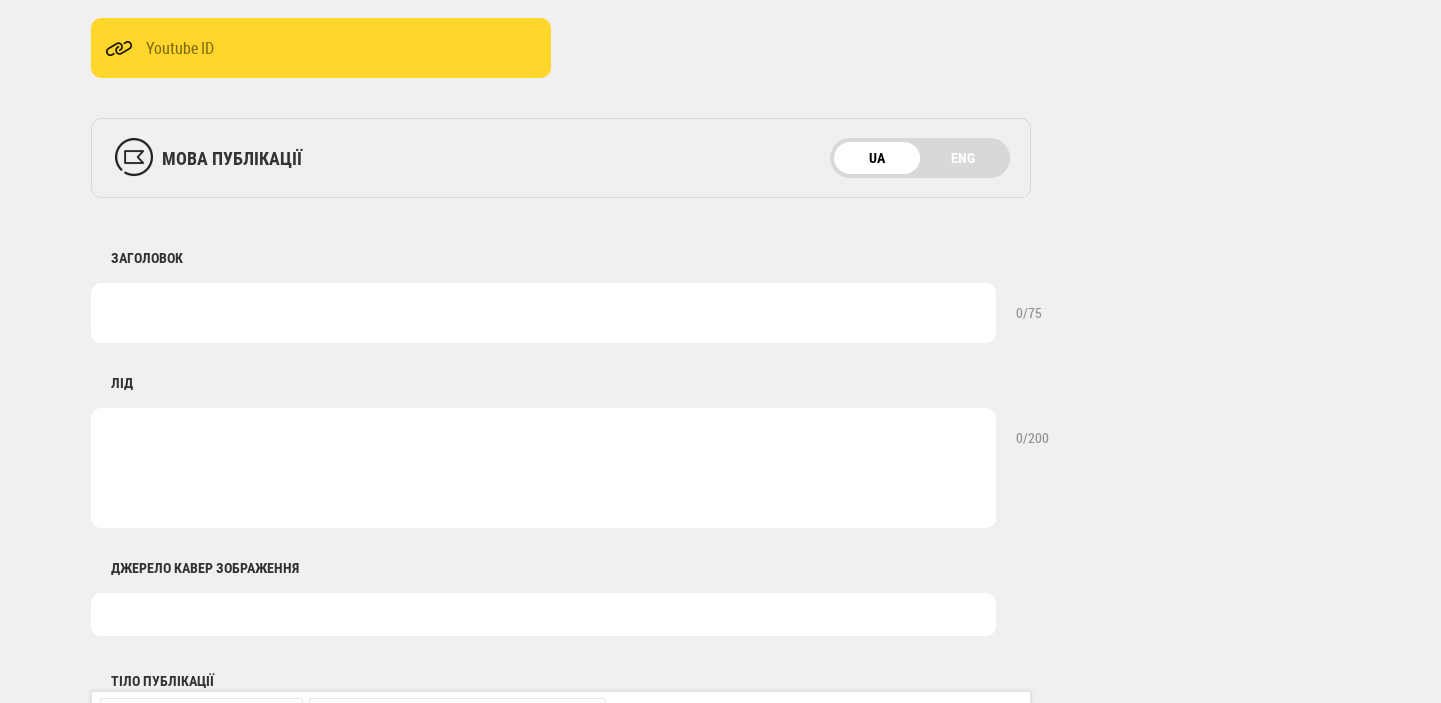 click at bounding box center (543, 614) 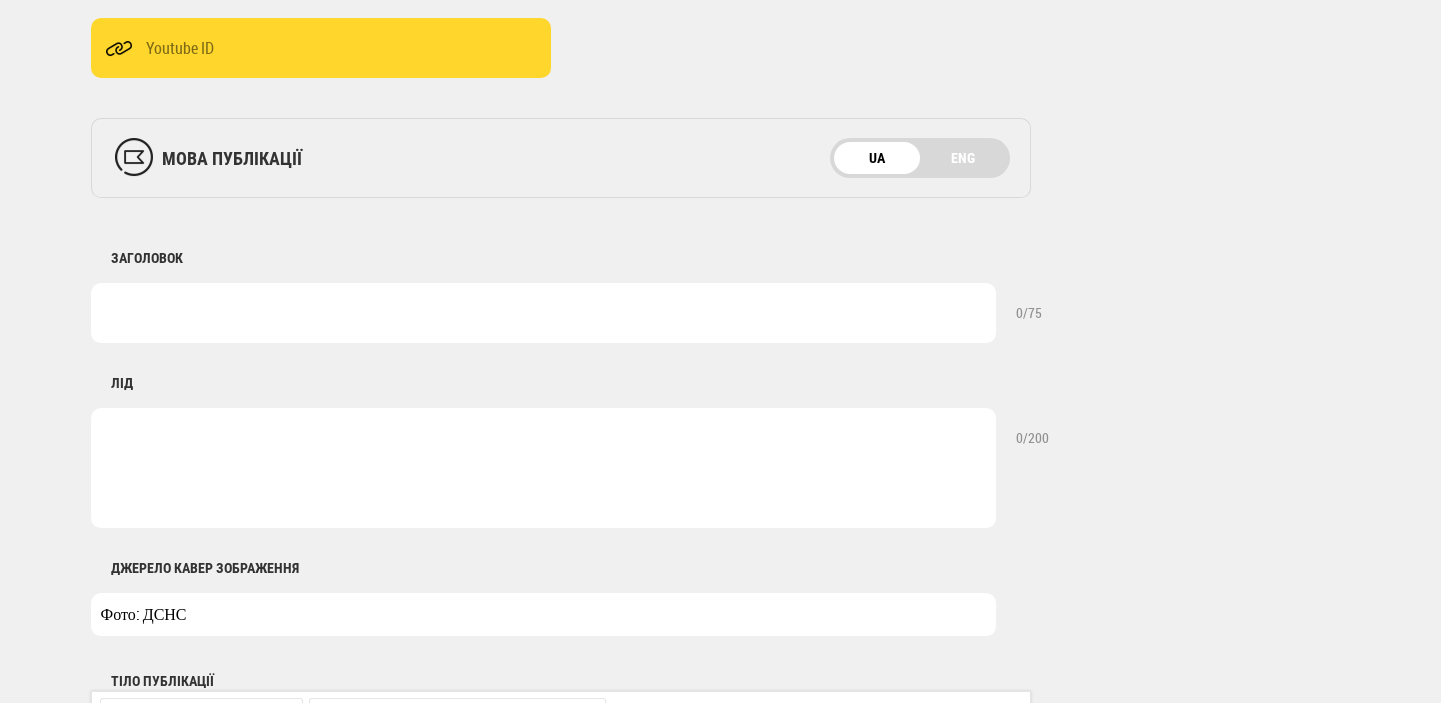 type on "Фото: ДСНС" 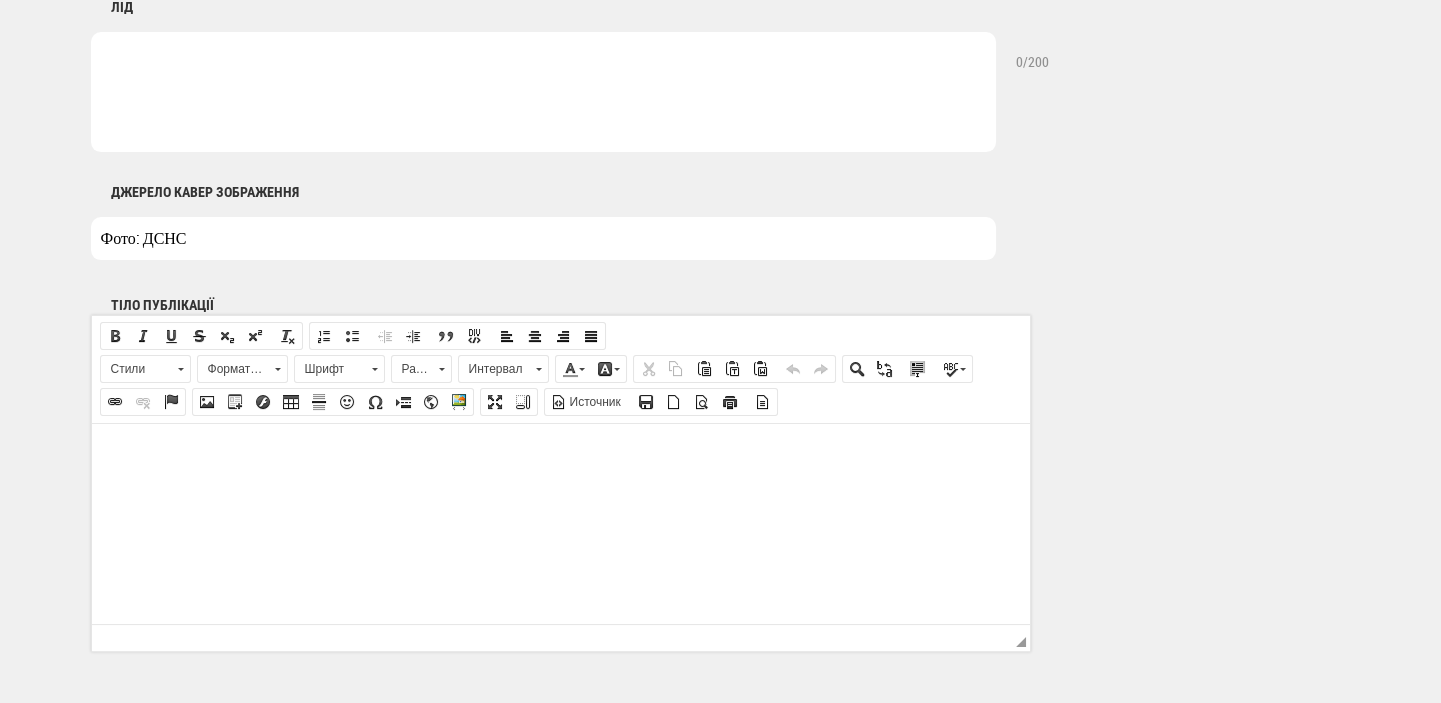 scroll, scrollTop: 1060, scrollLeft: 0, axis: vertical 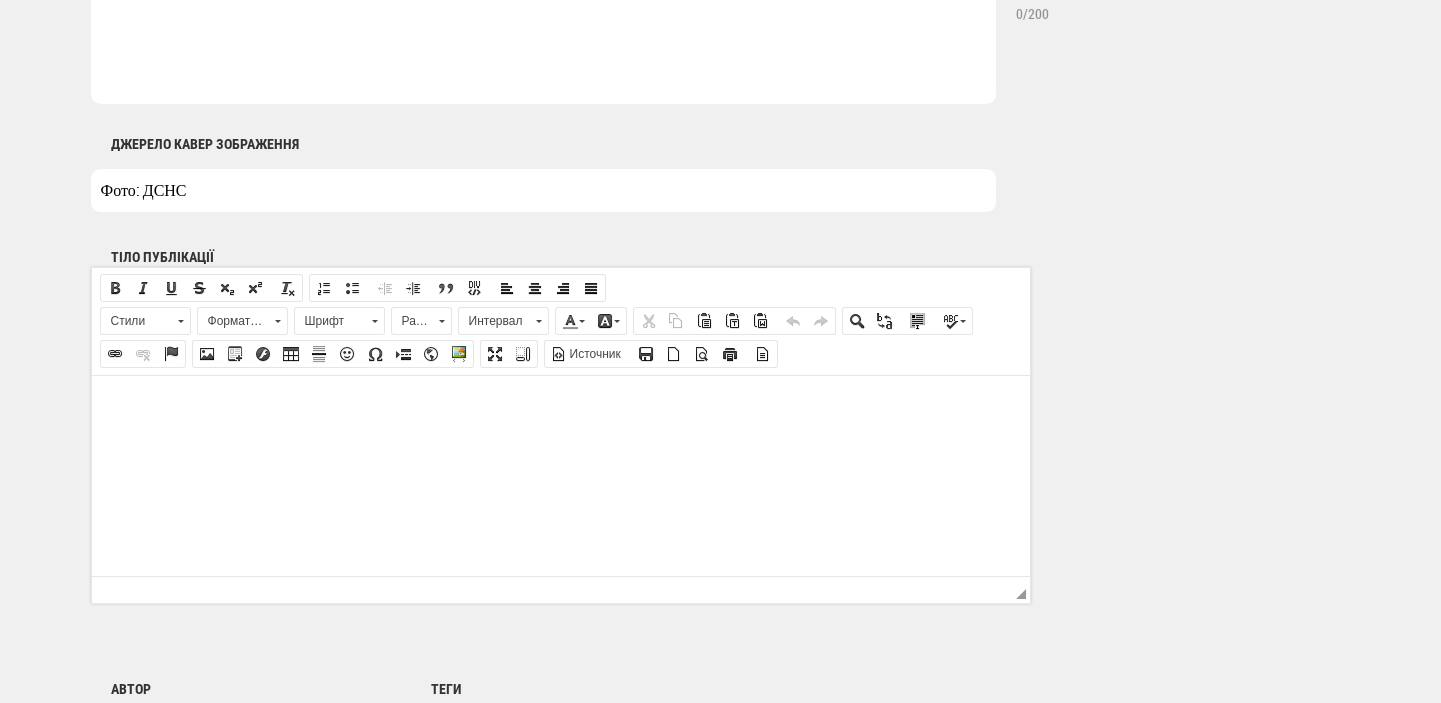 click at bounding box center (560, 405) 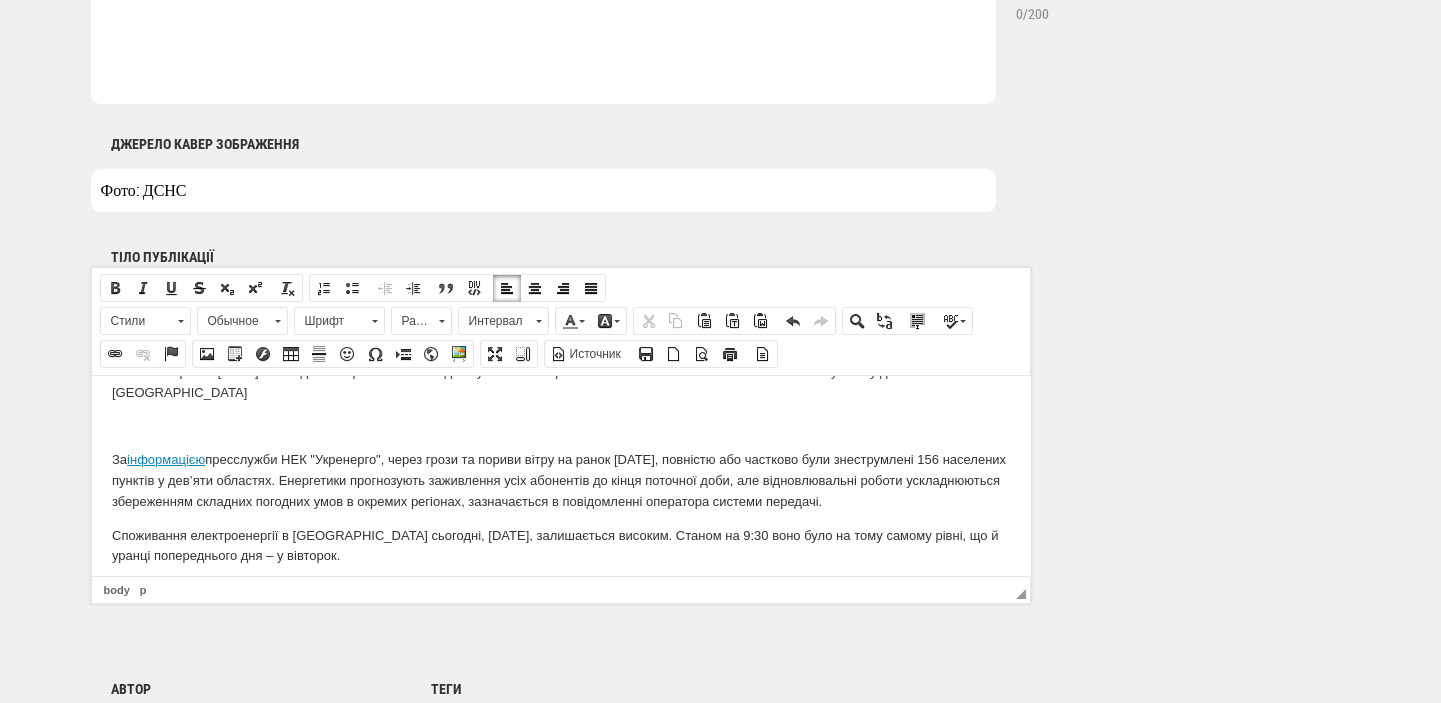 scroll, scrollTop: 0, scrollLeft: 0, axis: both 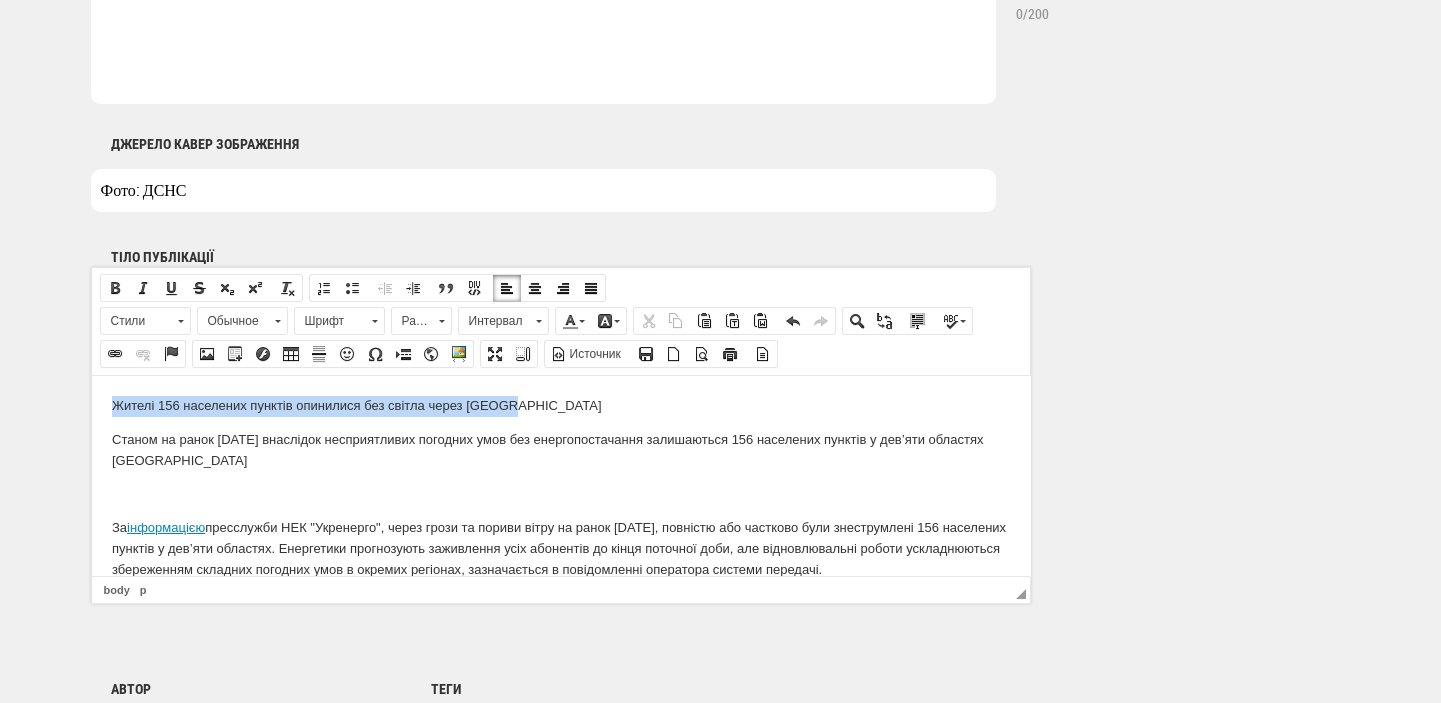 drag, startPoint x: 514, startPoint y: 409, endPoint x: 49, endPoint y: 398, distance: 465.1301 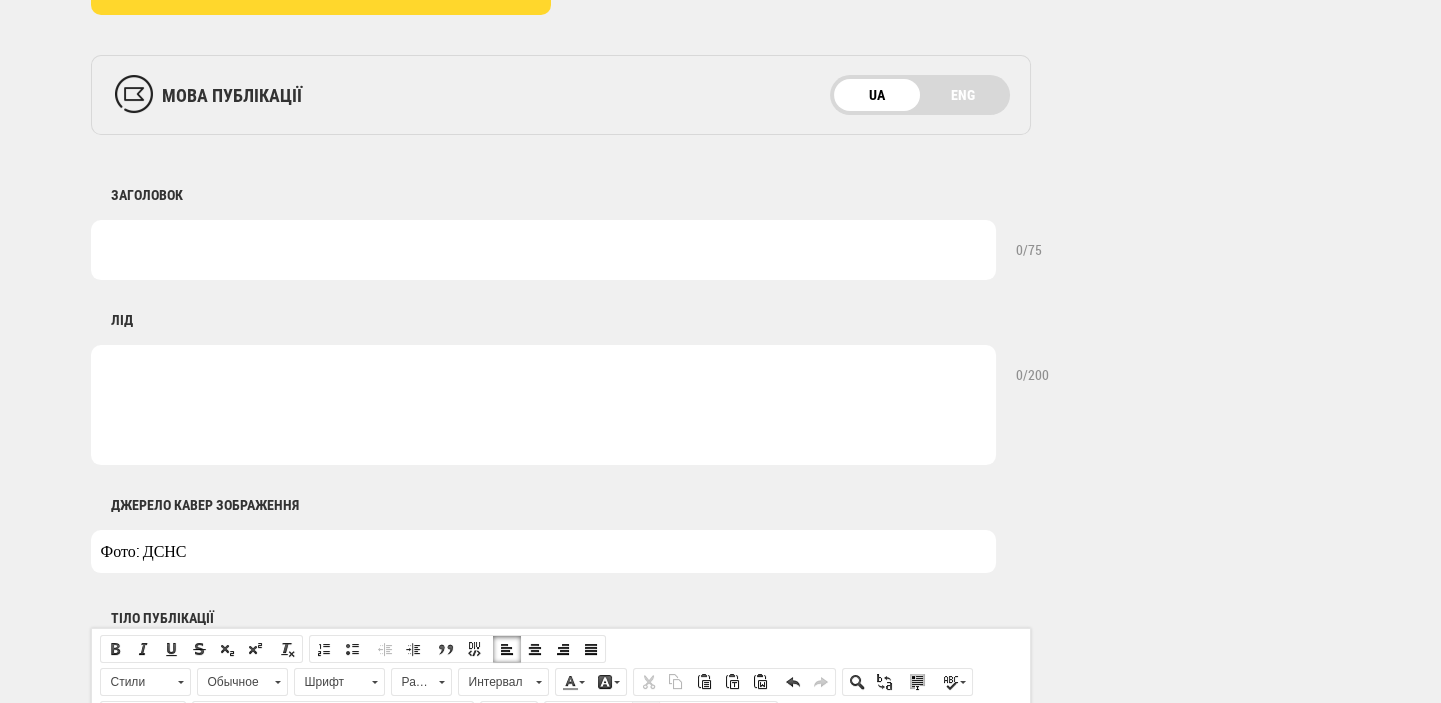 scroll, scrollTop: 636, scrollLeft: 0, axis: vertical 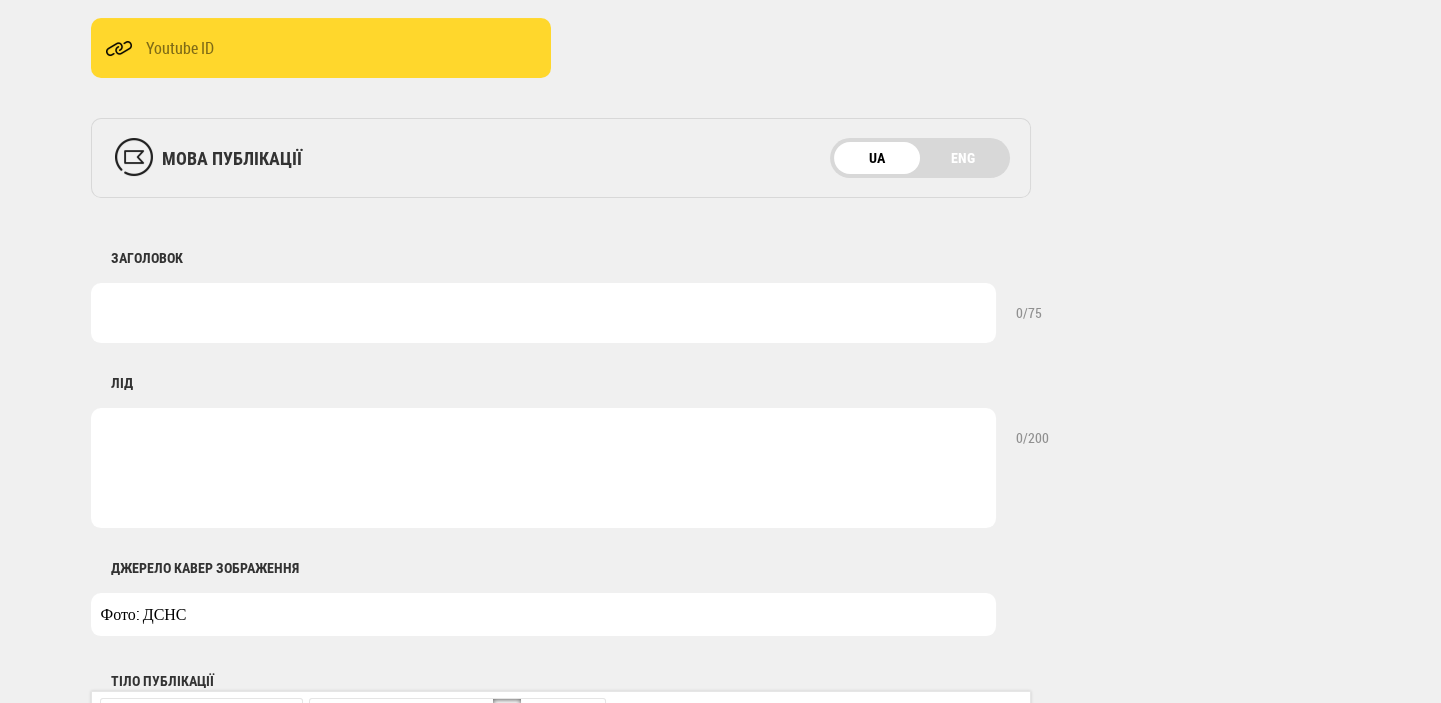 click at bounding box center [543, 313] 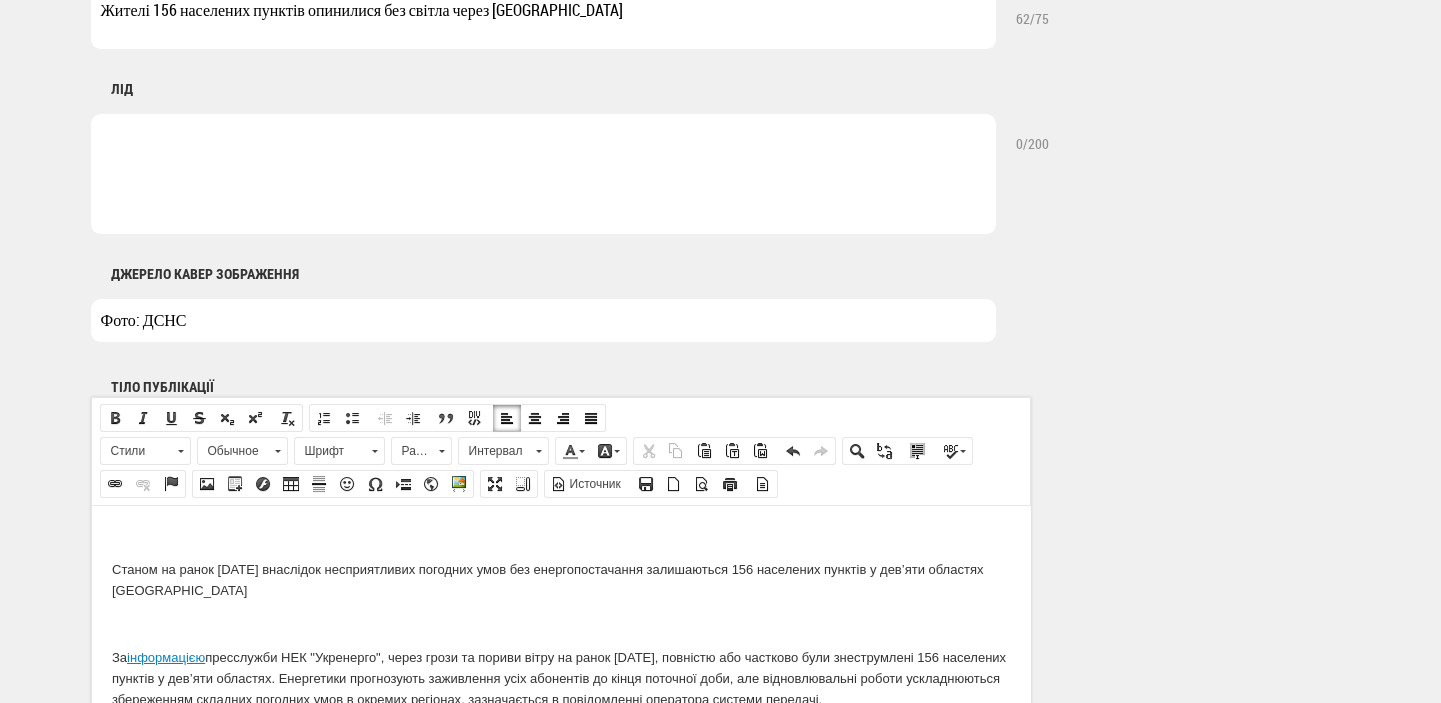 scroll, scrollTop: 1060, scrollLeft: 0, axis: vertical 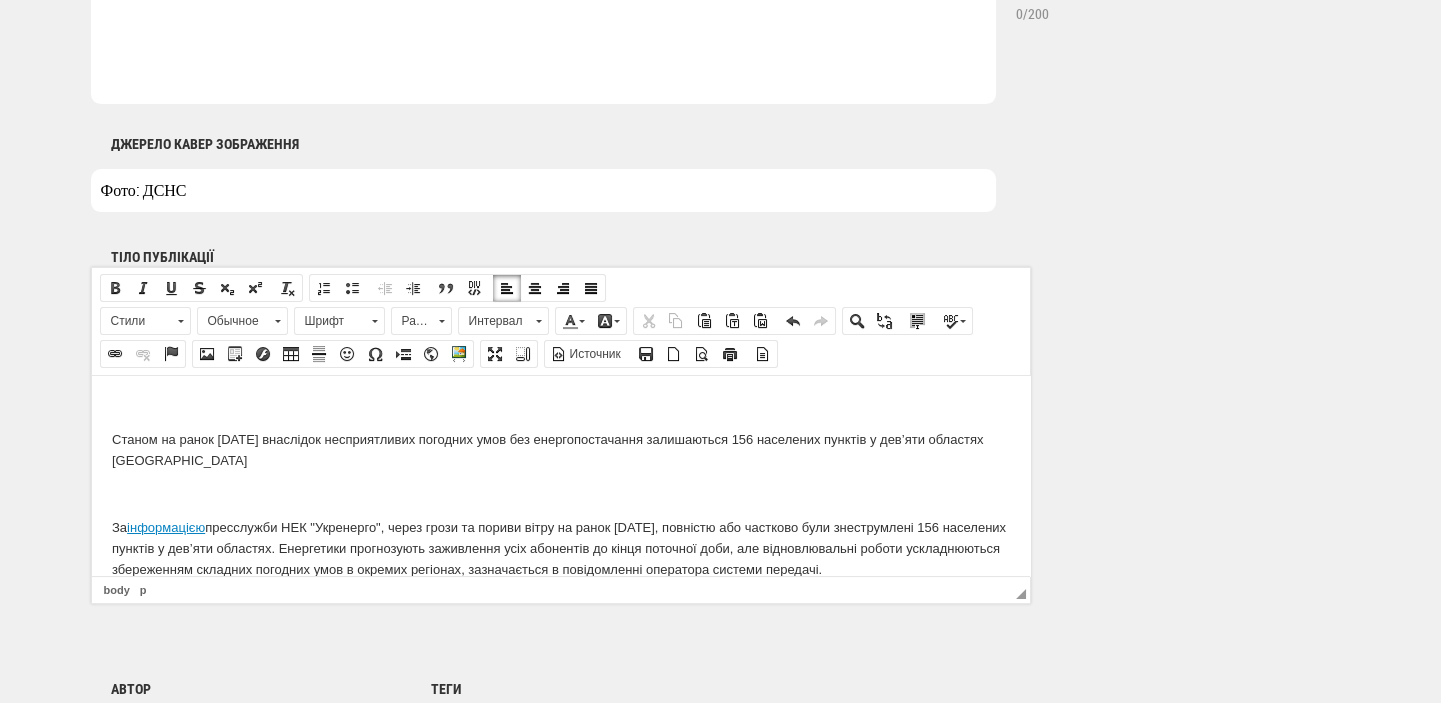 type on "Жителі 156 населених пунктів опинилися без світла через [GEOGRAPHIC_DATA]" 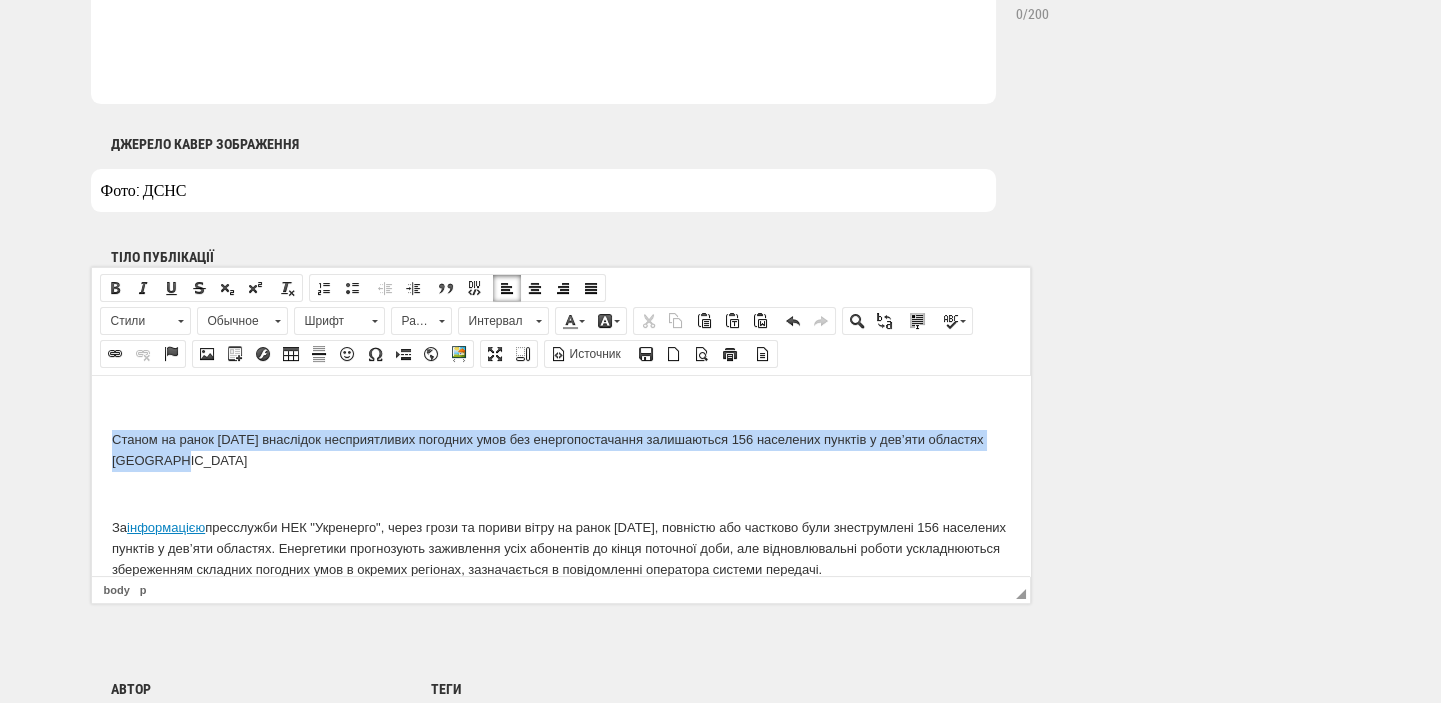 drag, startPoint x: 219, startPoint y: 459, endPoint x: 169, endPoint y: 829, distance: 373.3631 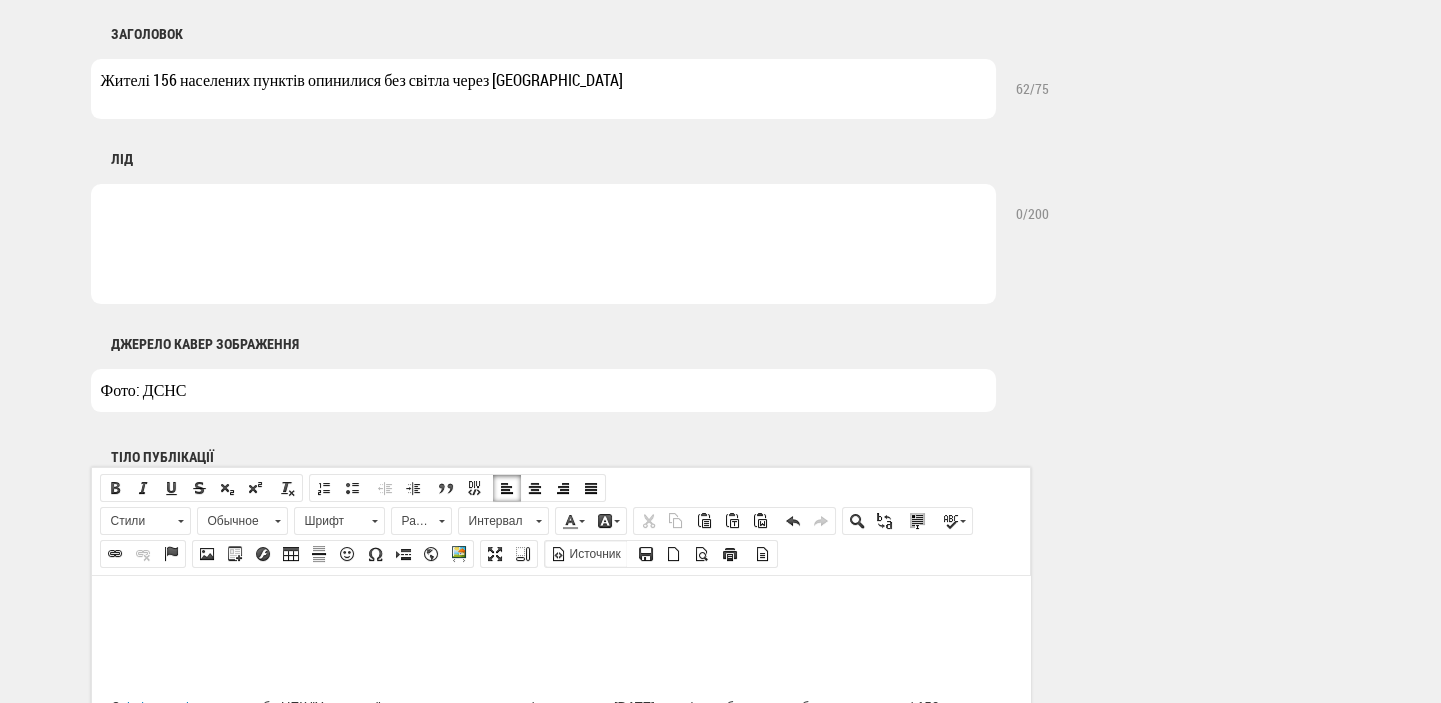 scroll, scrollTop: 848, scrollLeft: 0, axis: vertical 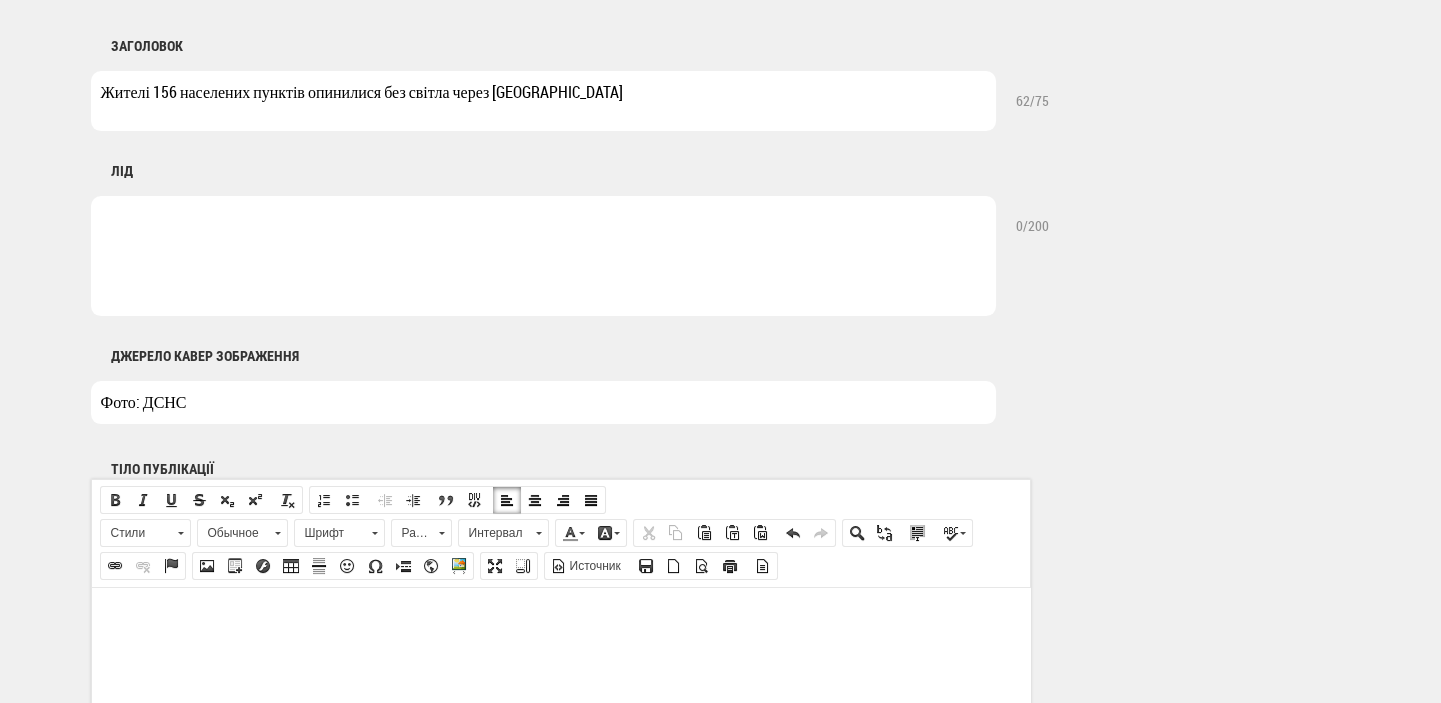 click at bounding box center (543, 256) 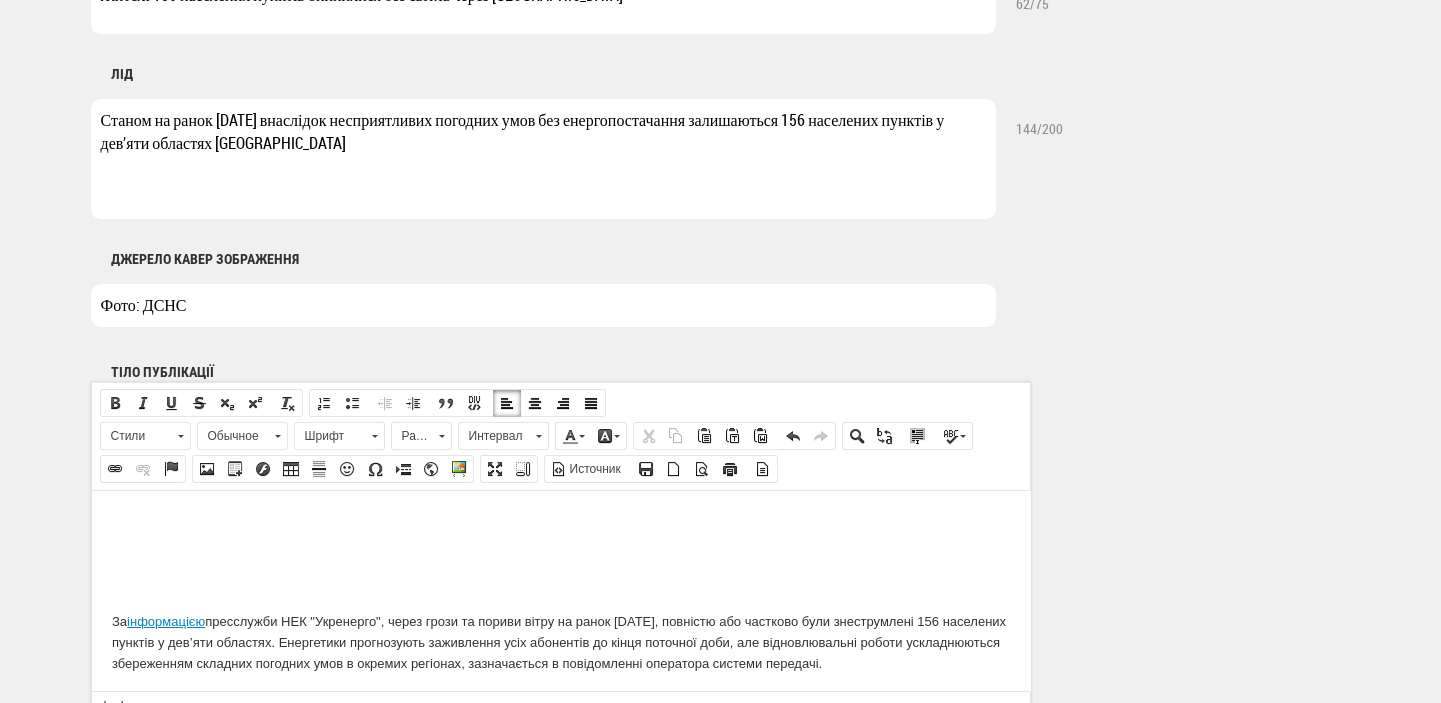 scroll, scrollTop: 1060, scrollLeft: 0, axis: vertical 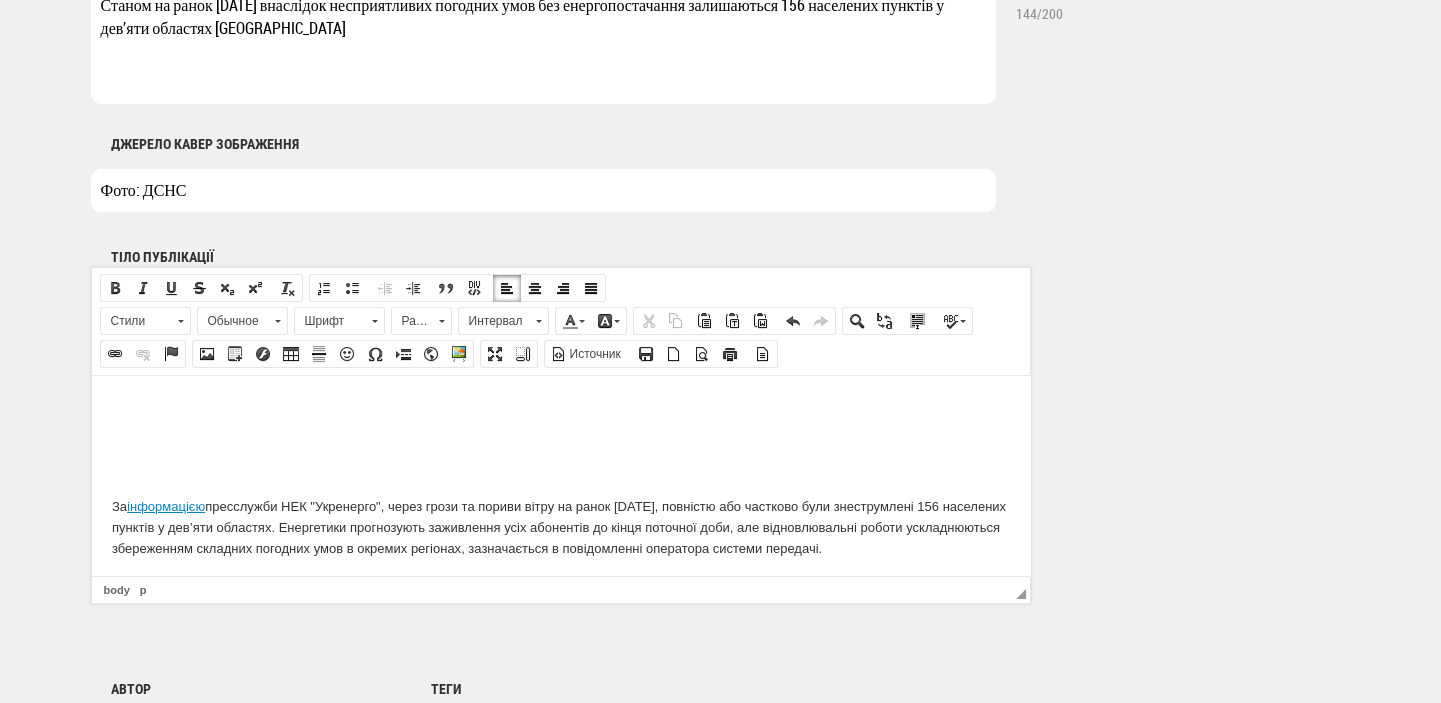 type on "Станом на ранок 30 липня внаслідок несприятливих погодних умов без енергопостачання залишаються 156 населених пунктів у дев’яти областях України" 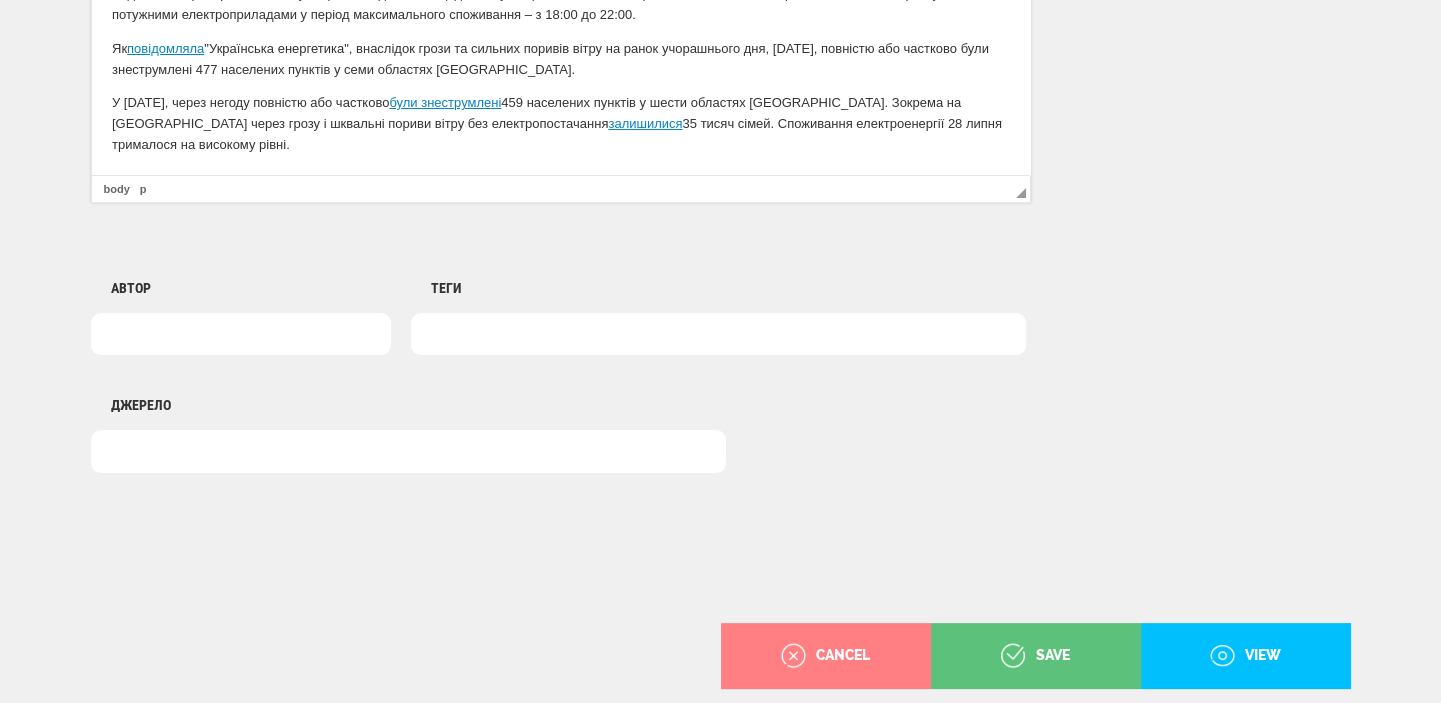 scroll, scrollTop: 1493, scrollLeft: 0, axis: vertical 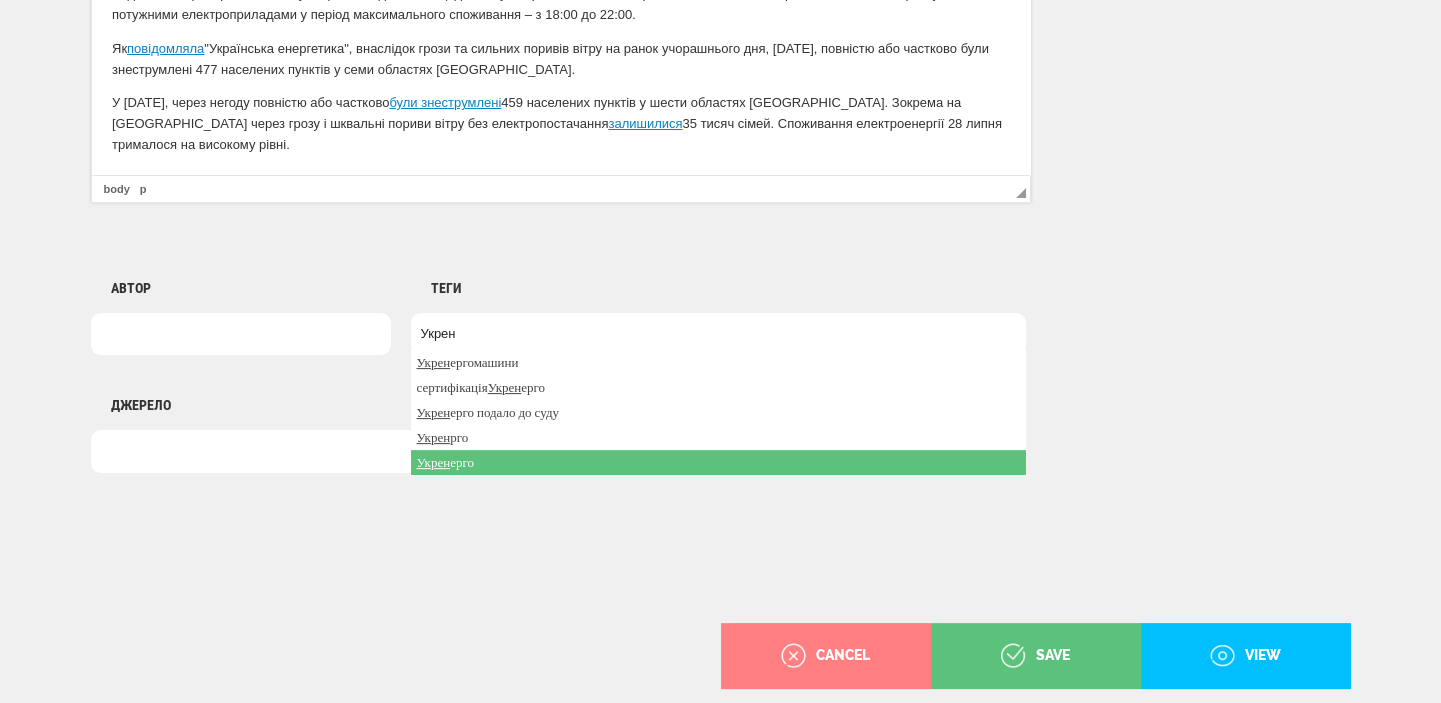 type on "Укрен" 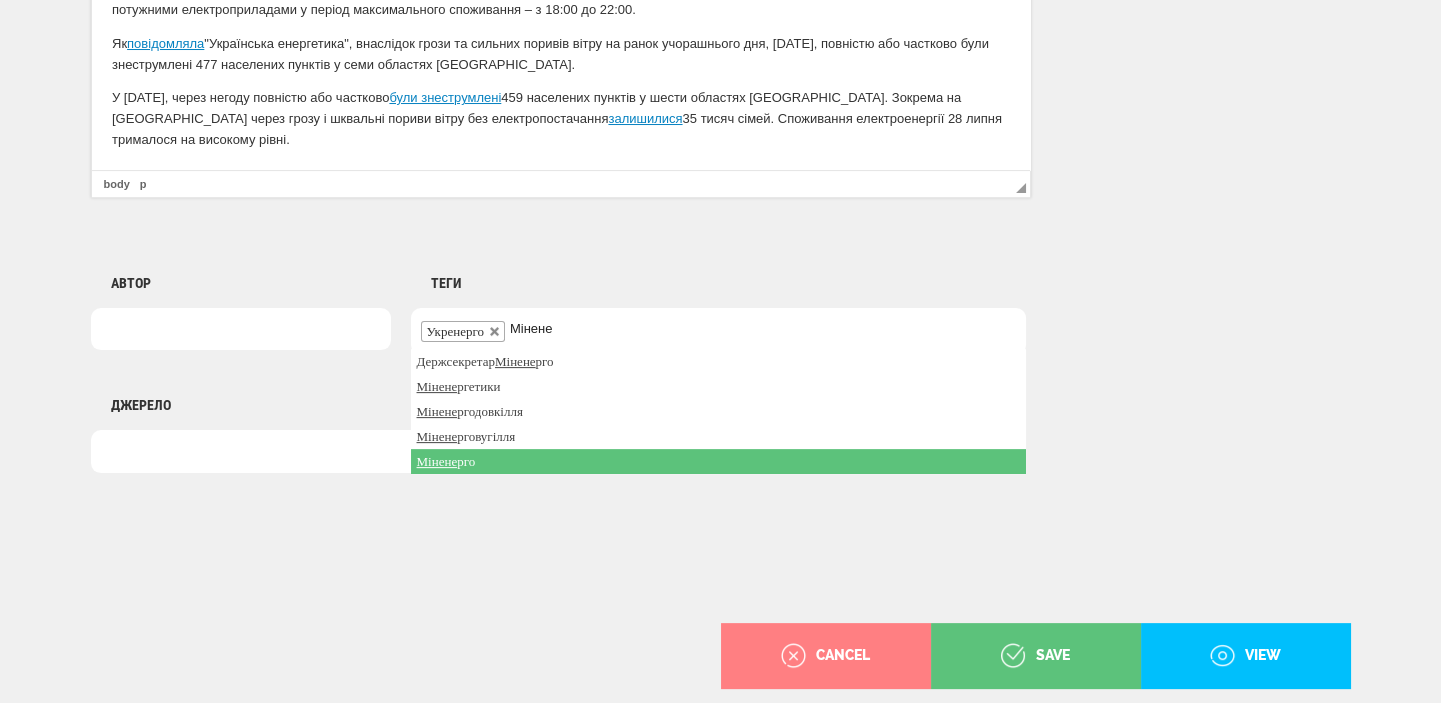 type on "Мінене" 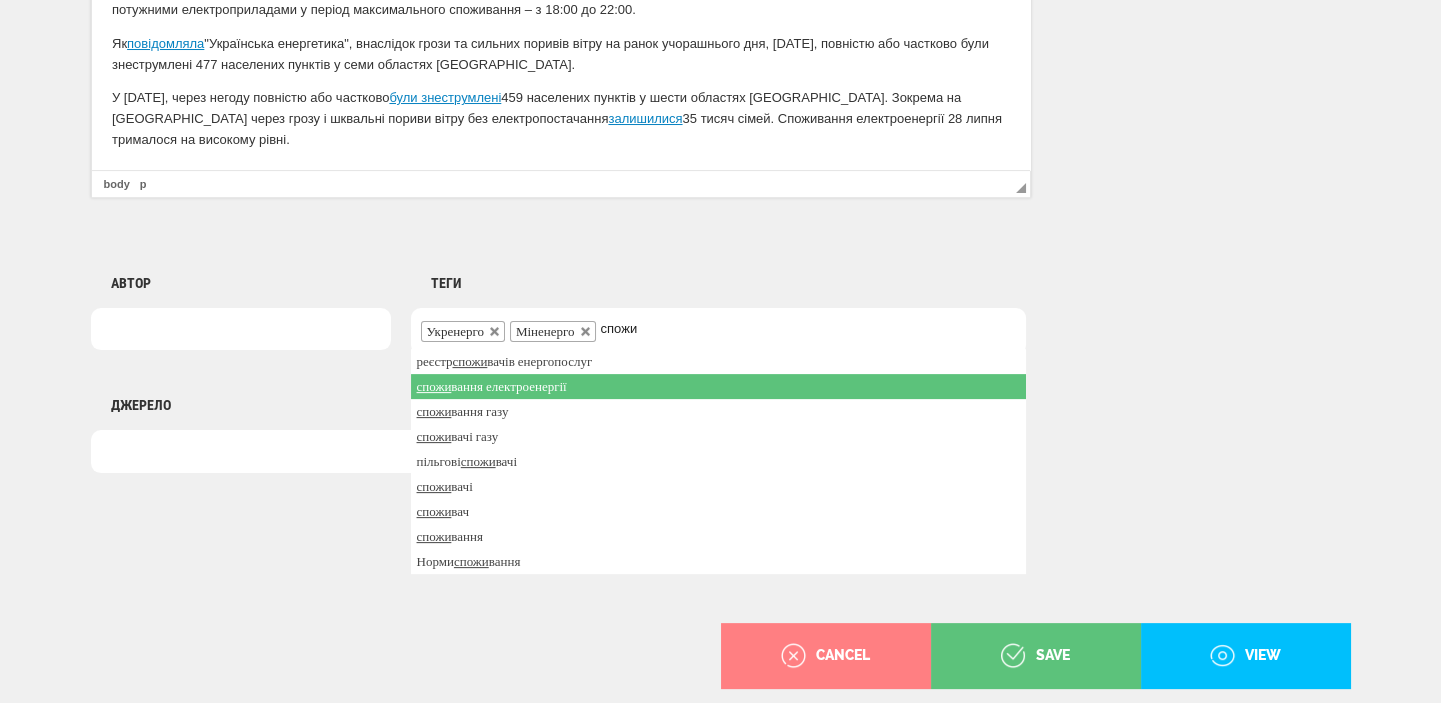 type on "спожи" 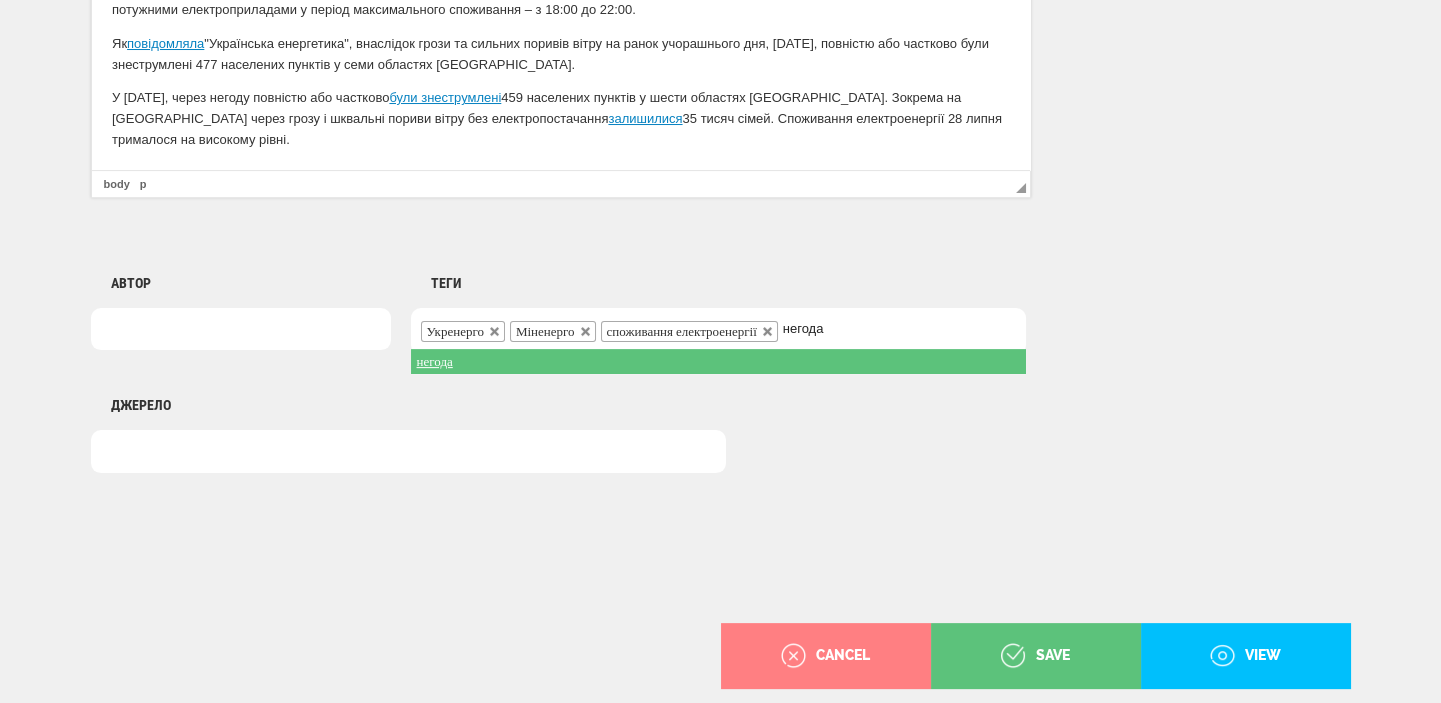 type on "негода" 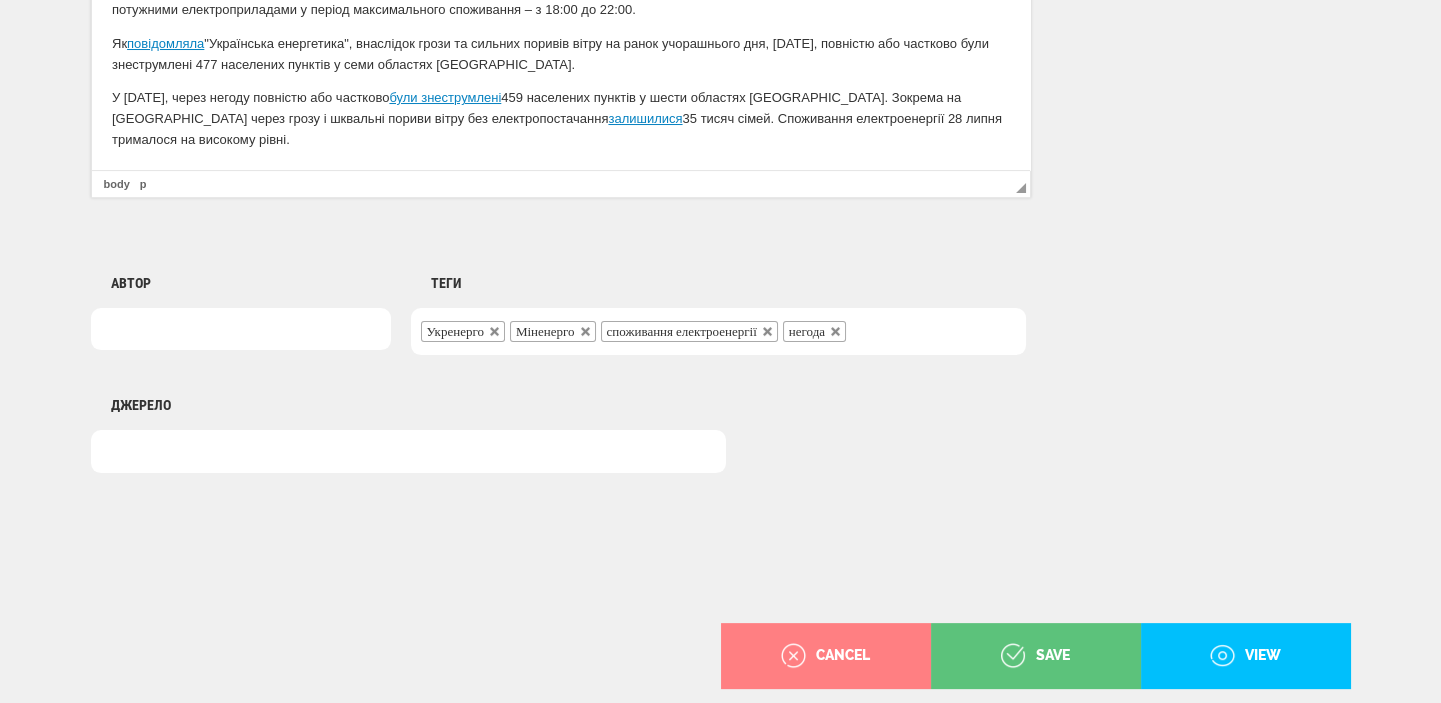 drag, startPoint x: 545, startPoint y: 368, endPoint x: 485, endPoint y: 381, distance: 61.39218 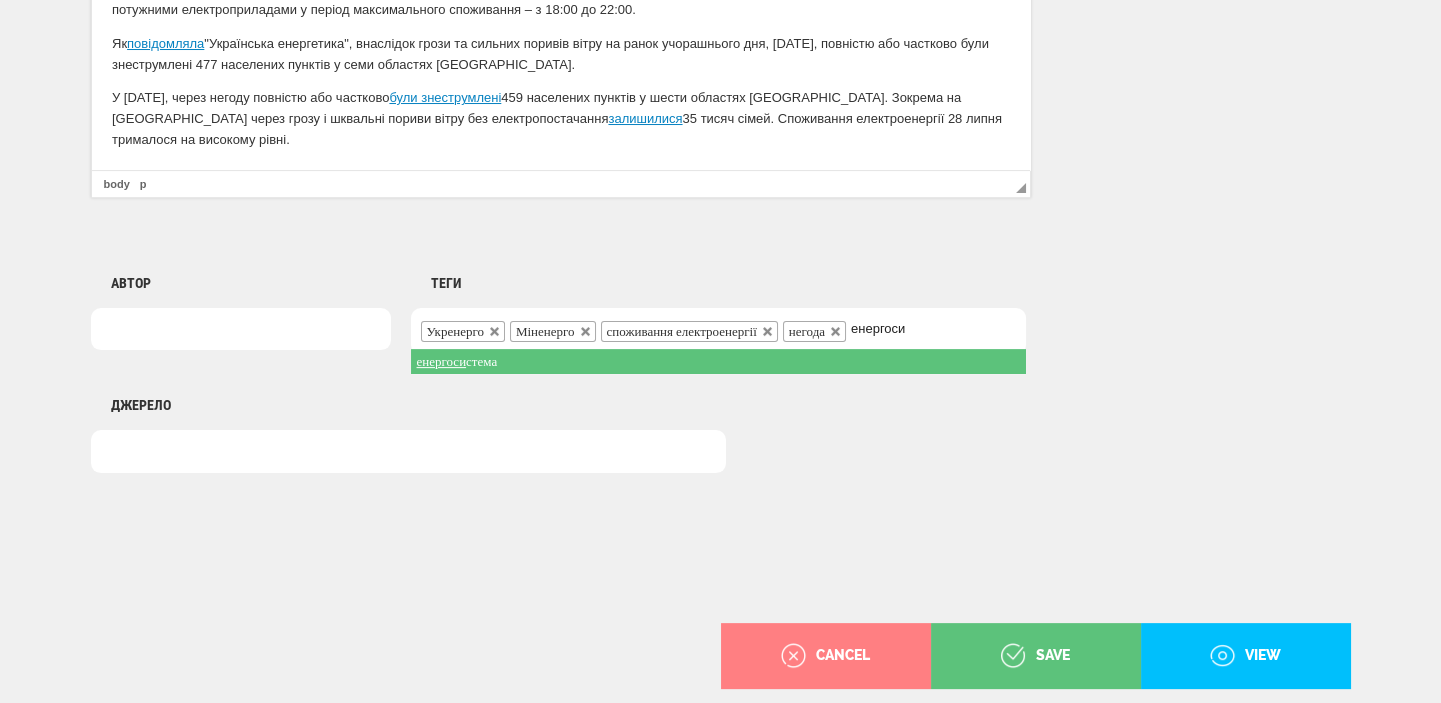 type on "енергоси" 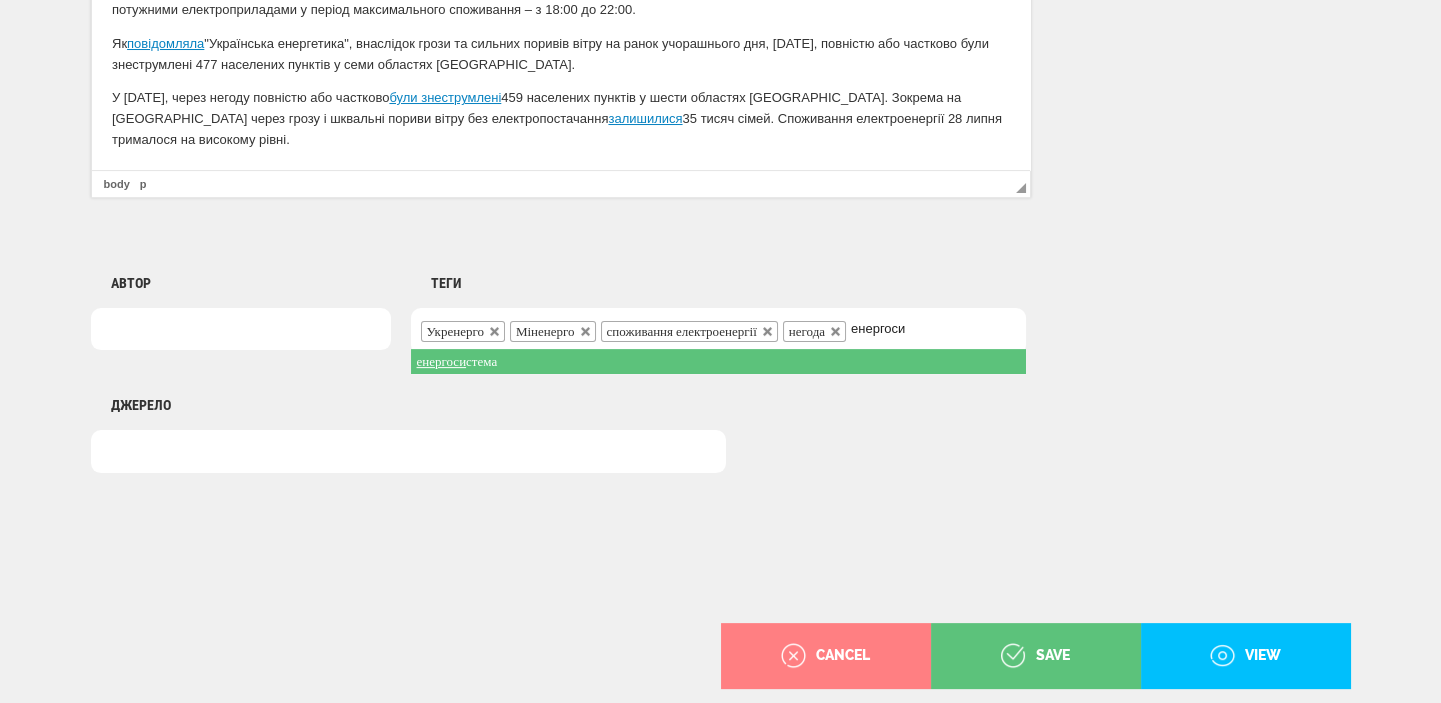 click on "енергоси стема" at bounding box center [718, 361] 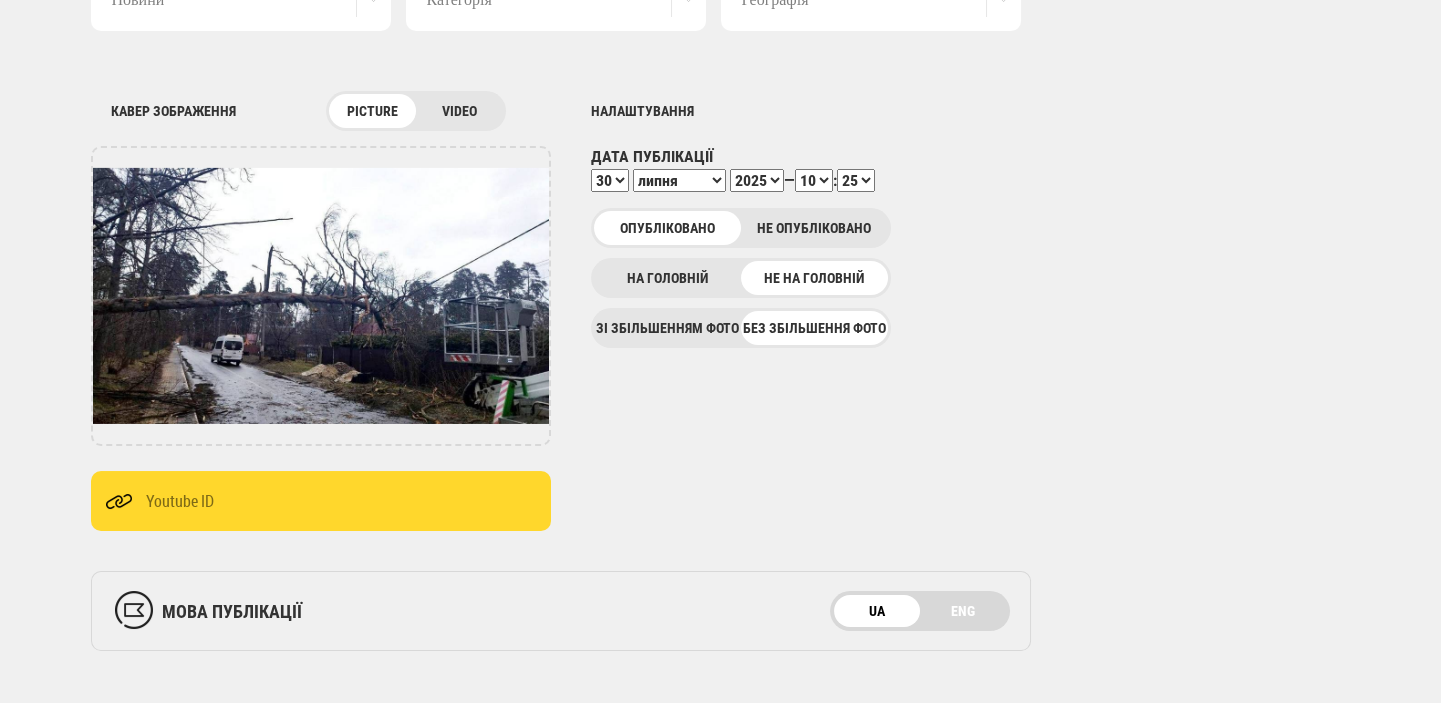 scroll, scrollTop: 211, scrollLeft: 0, axis: vertical 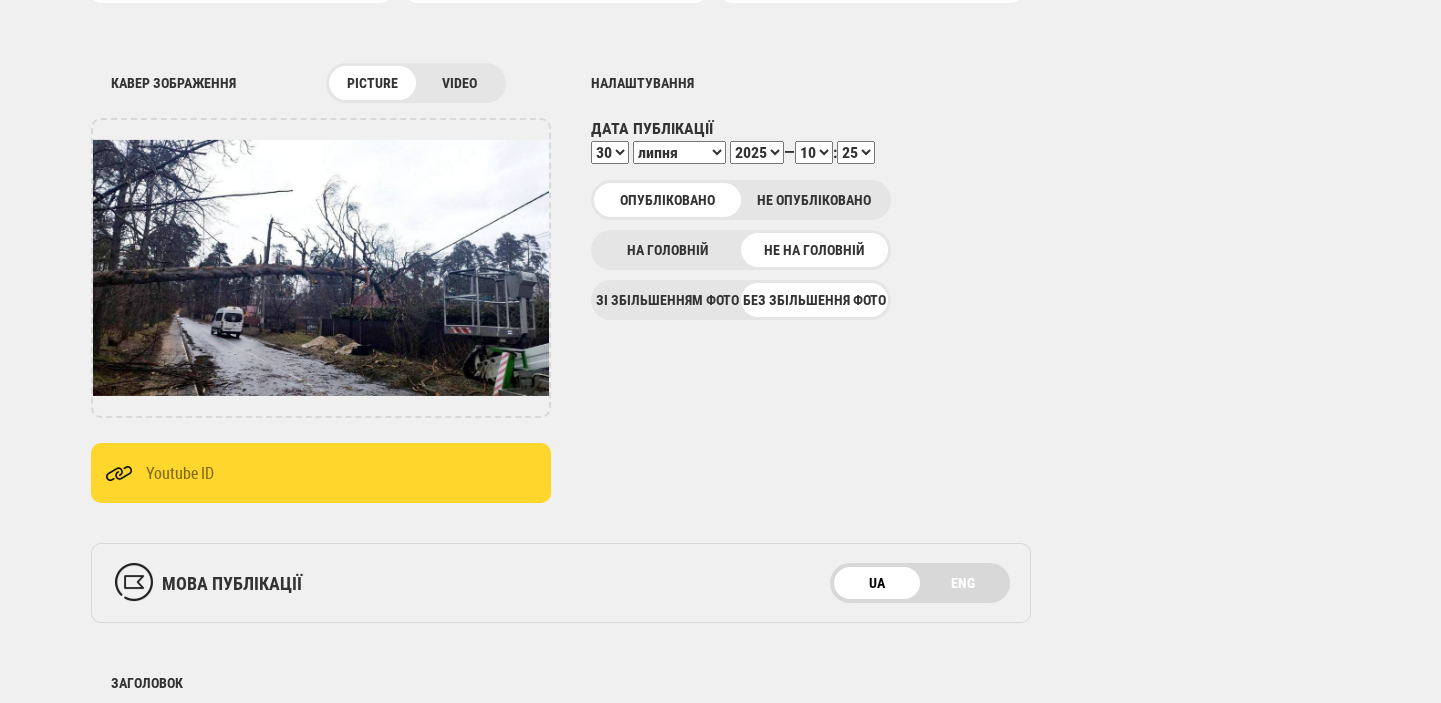 click on "00
01
02
03
04
05
06
07
08
09
10
11
12
13
14
15
16
17
18
19
20
21
22
23
24
25
26
27
28
29
30
31
32
33
34
35
36
37
38
39
40
41
42
43
44
45
46
47
48
49
50
51
52
53
54
55
56
57
58
59" at bounding box center (856, 152) 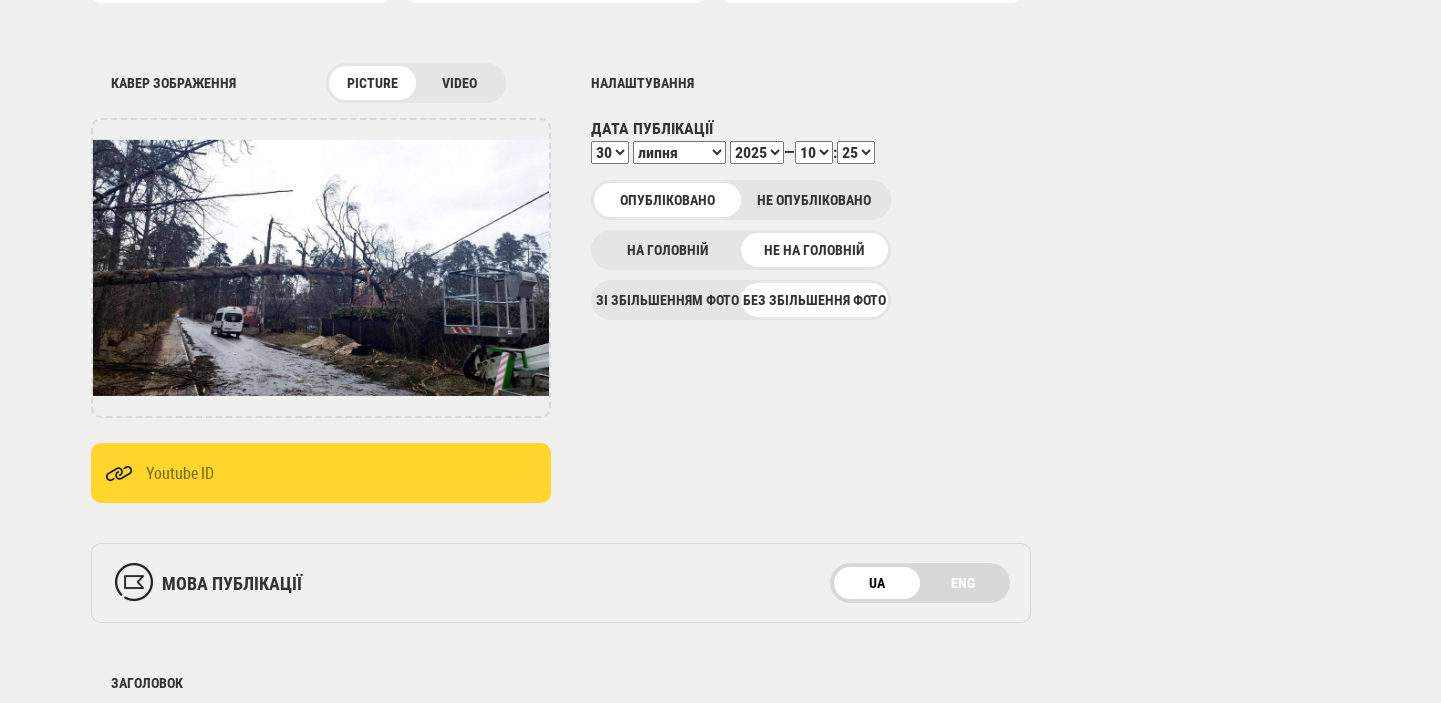 select on "27" 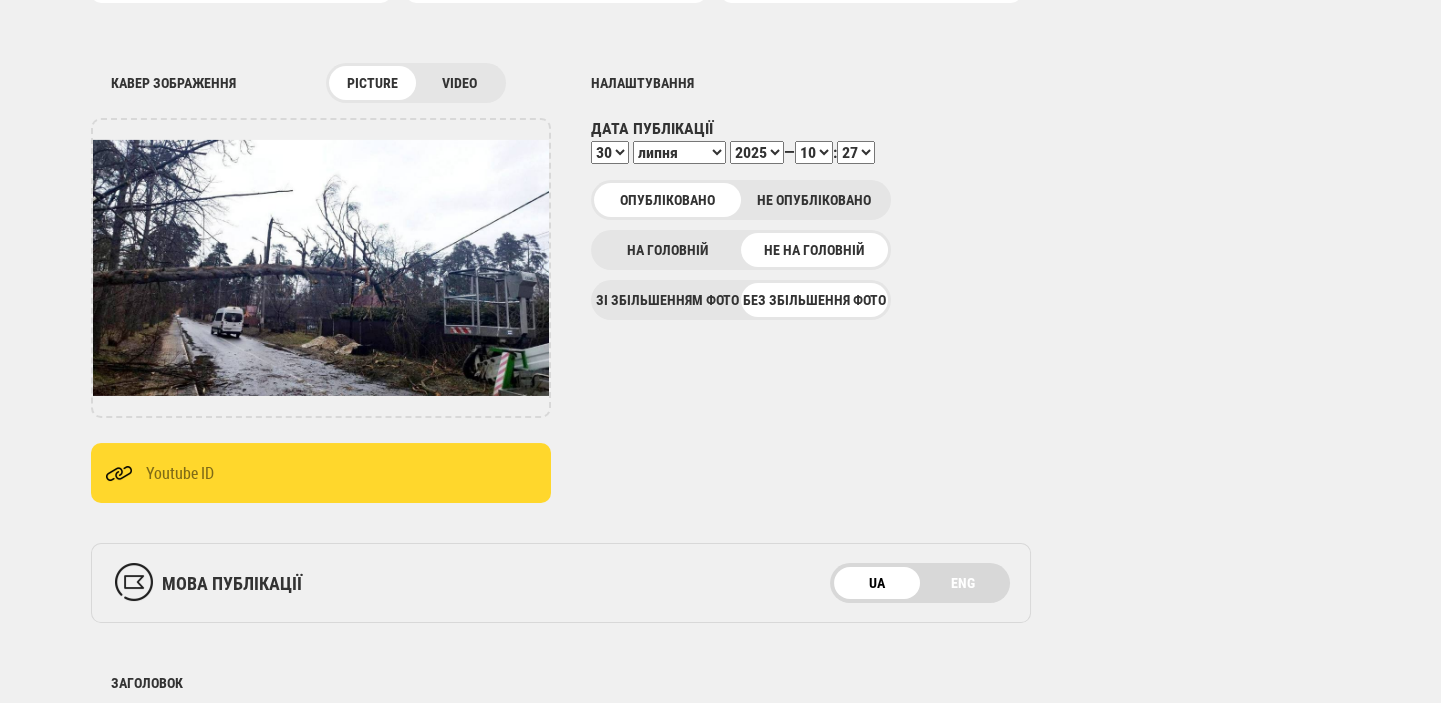 click on "00
01
02
03
04
05
06
07
08
09
10
11
12
13
14
15
16
17
18
19
20
21
22
23
24
25
26
27
28
29
30
31
32
33
34
35
36
37
38
39
40
41
42
43
44
45
46
47
48
49
50
51
52
53
54
55
56
57
58
59" at bounding box center (856, 152) 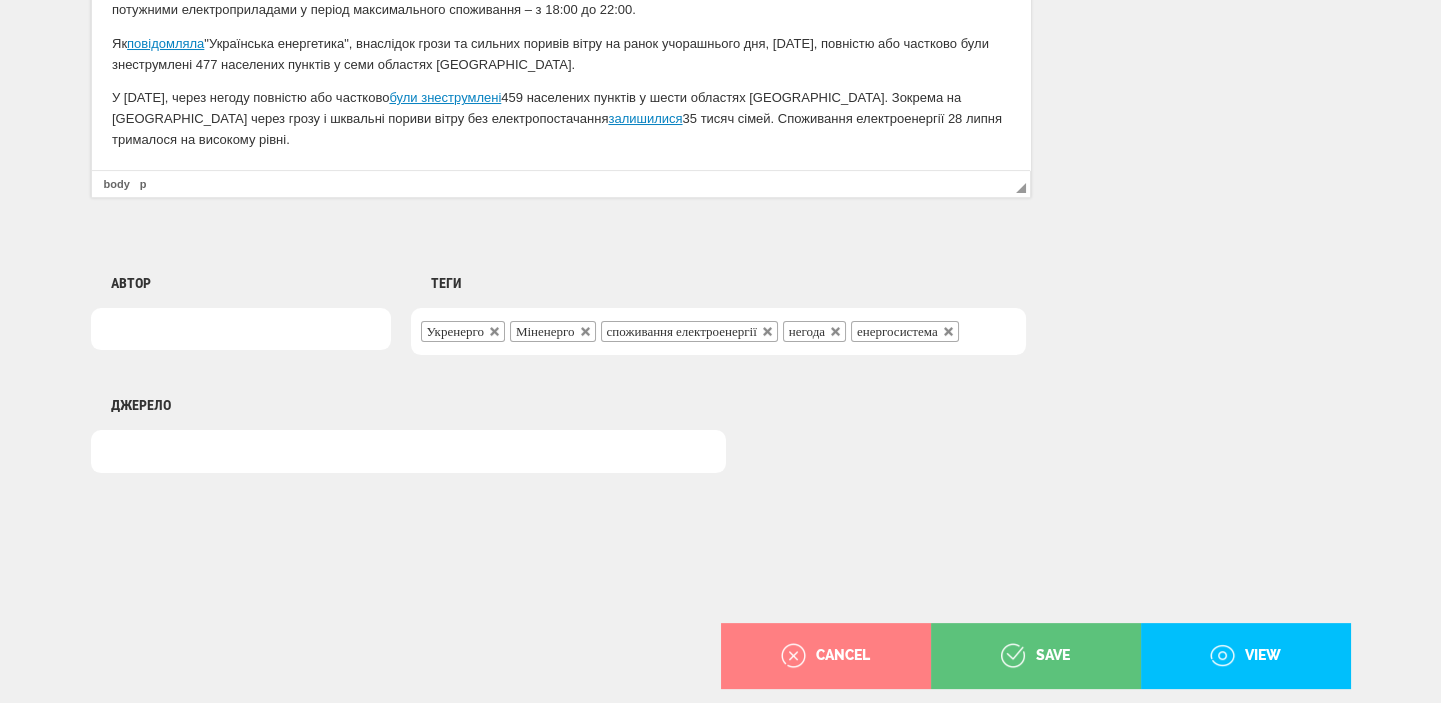 scroll, scrollTop: 1498, scrollLeft: 0, axis: vertical 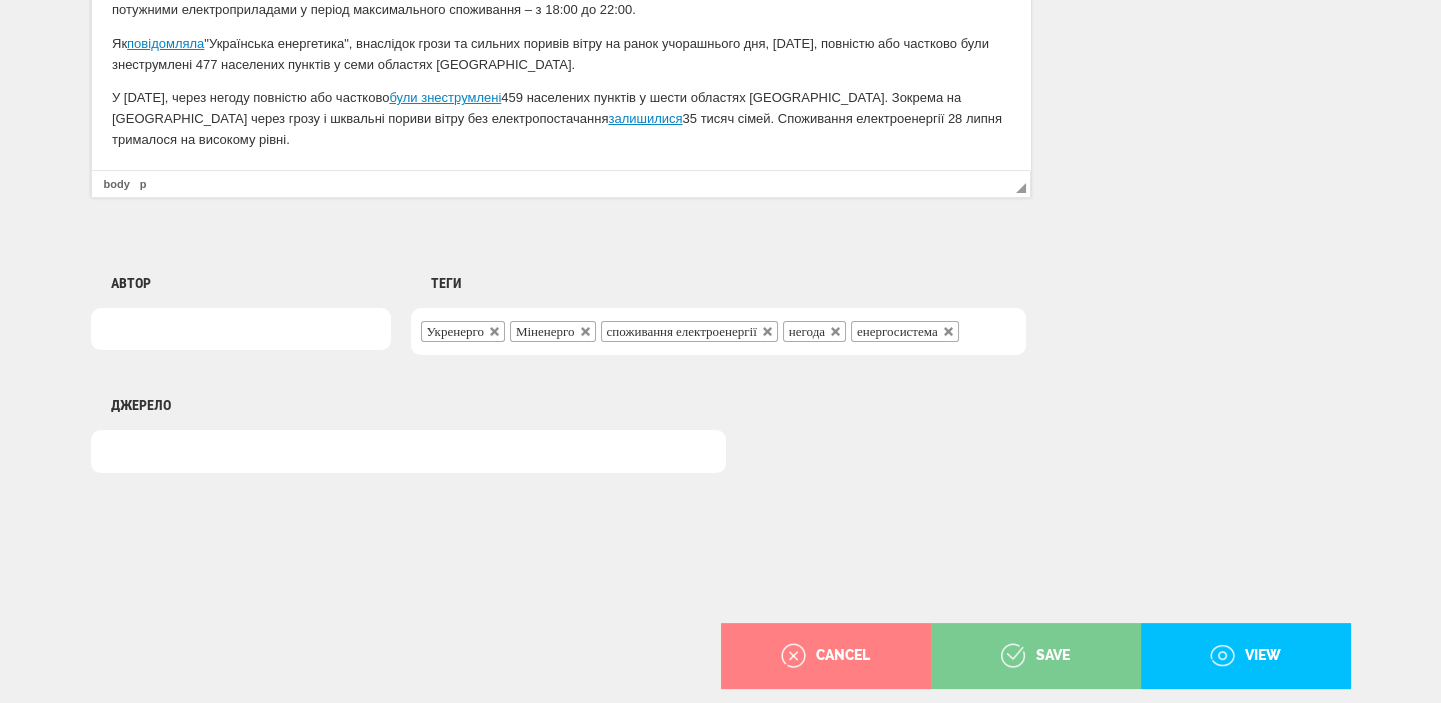 click on "save" at bounding box center (1035, 656) 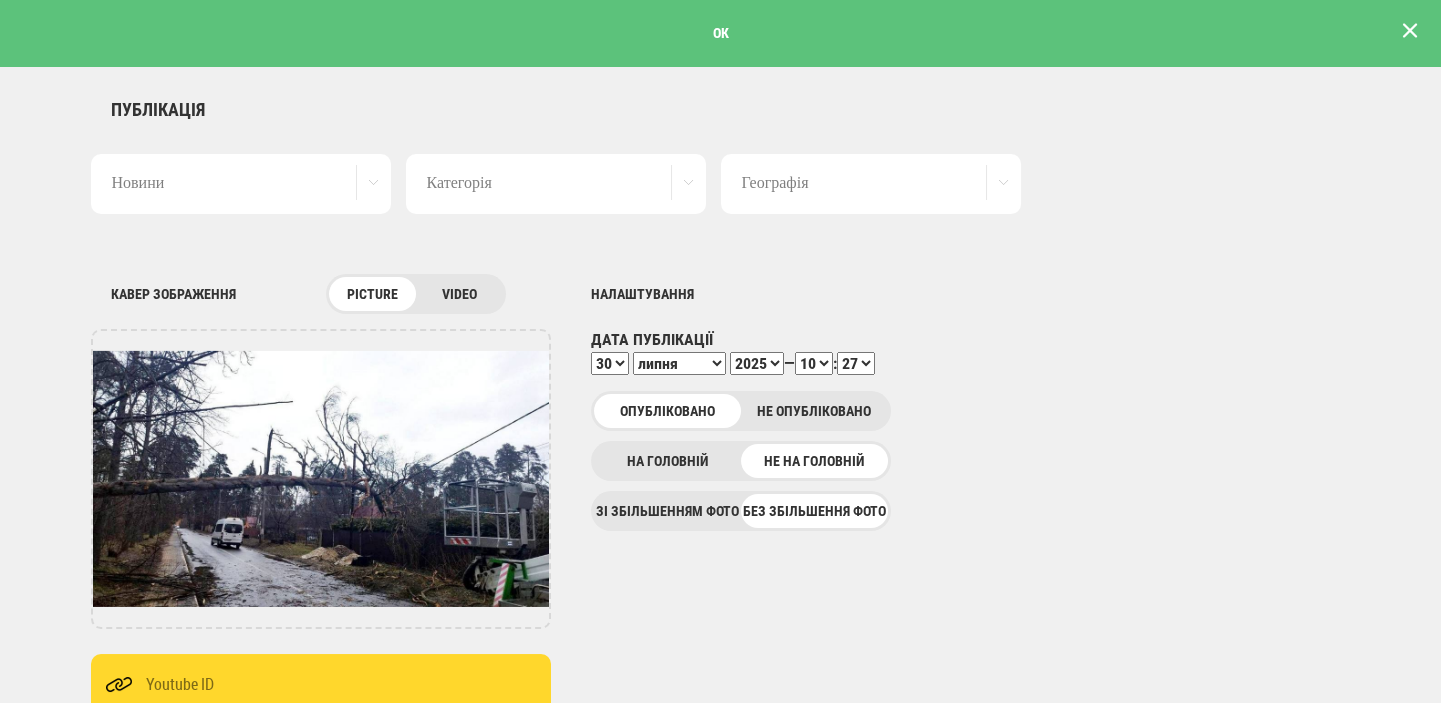 scroll, scrollTop: 0, scrollLeft: 0, axis: both 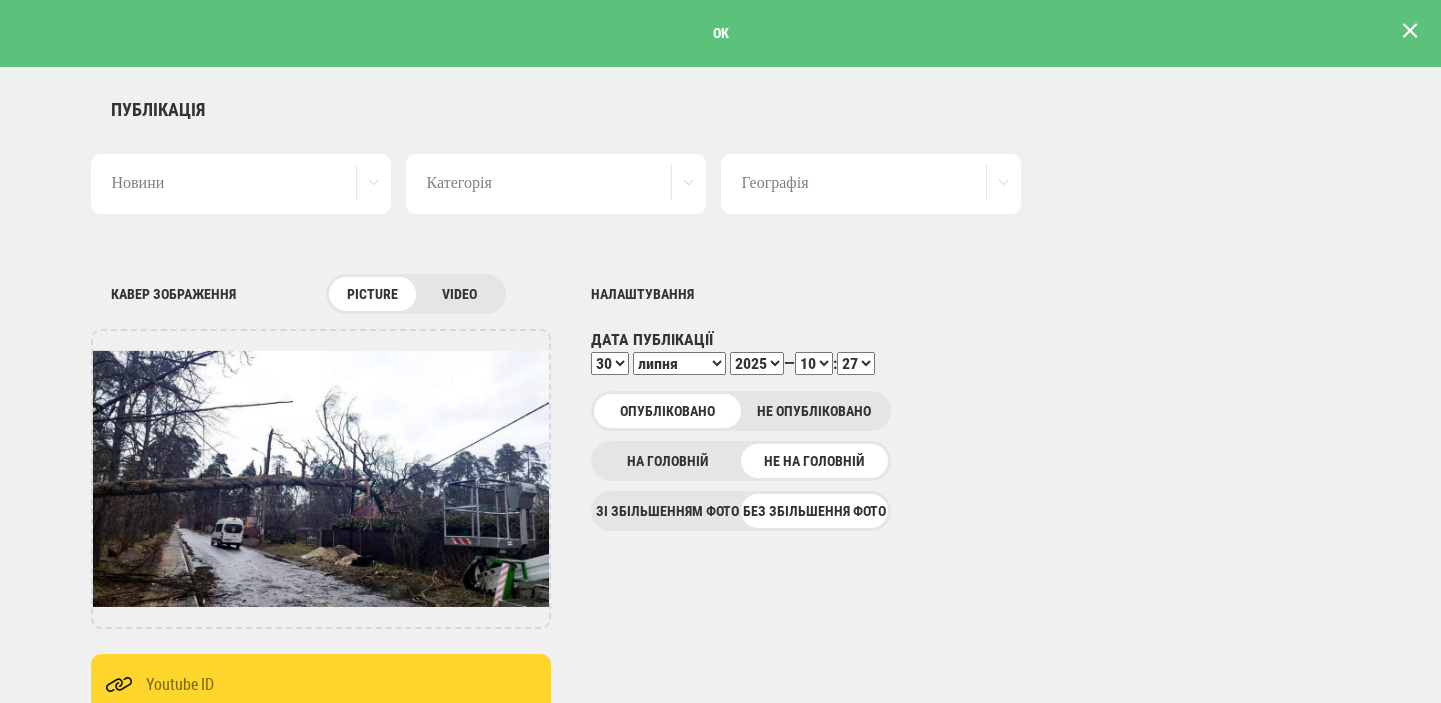 click at bounding box center [1410, 31] 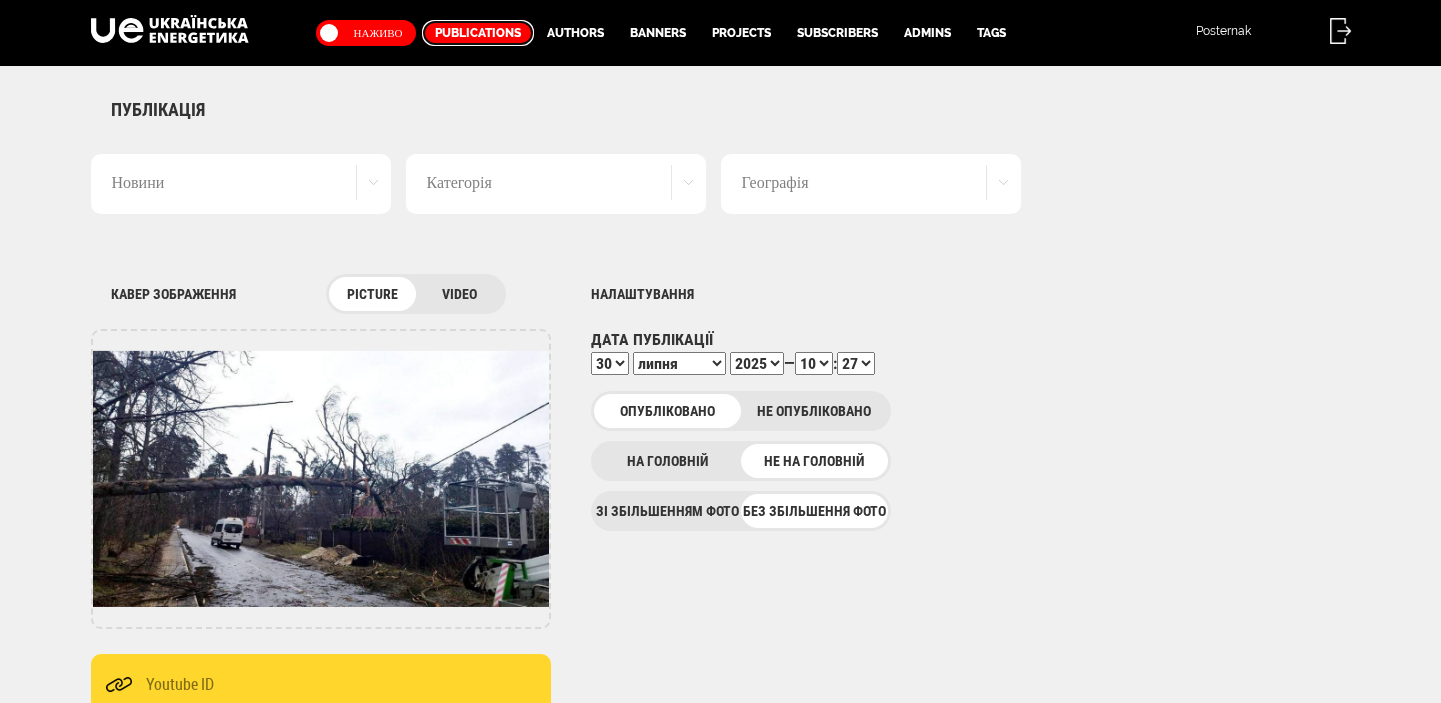click on "Publications" at bounding box center [478, 33] 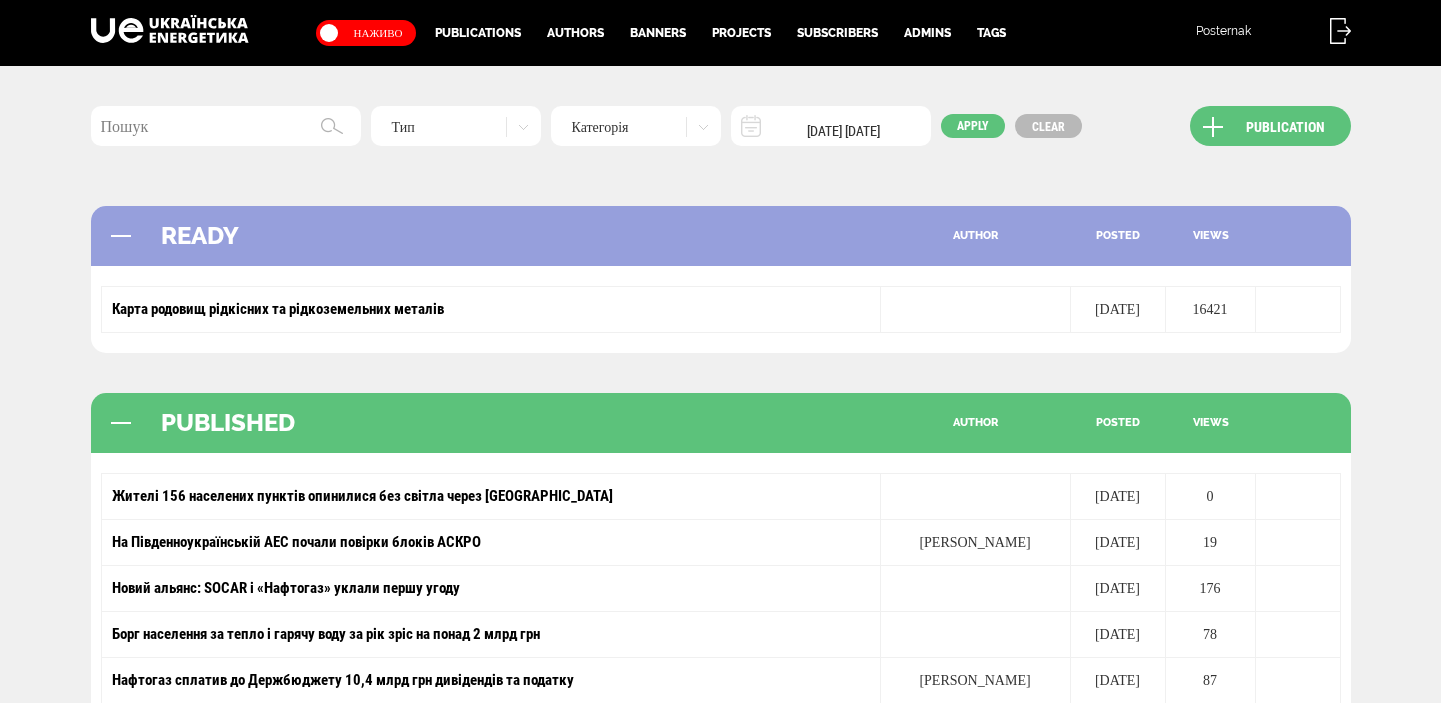 scroll, scrollTop: 0, scrollLeft: 0, axis: both 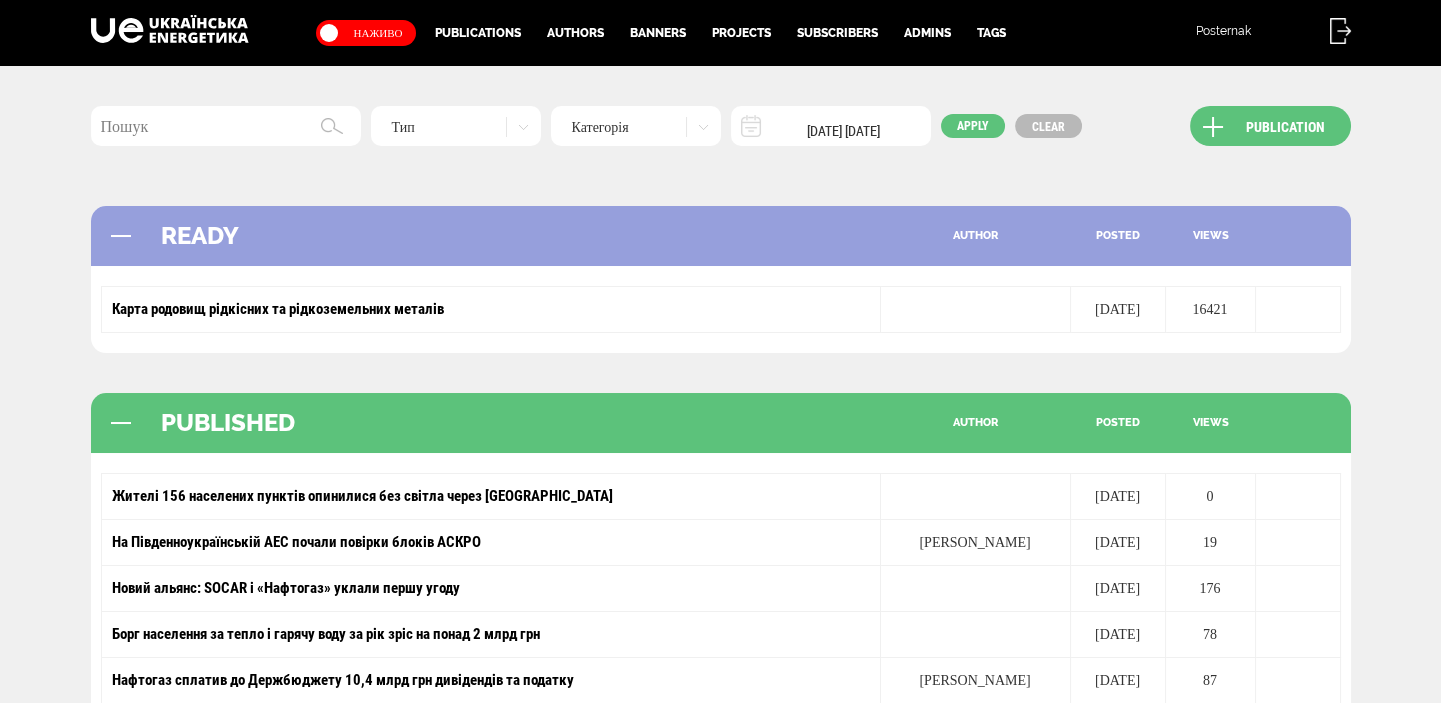 click on "Тип Новини Матеріали Мультимедіа Блог Документи [PERSON_NAME] Фото Аналітика Розслідування Репортаж [PERSON_NAME] Iнтерв’ю Інфографіка Аналітика Green Deal [DATE] [DATE] Apply Clear Publication READY author posted views Карта родовищ рідкісних та рідкоземельних металів [DATE] 16421 [PERSON_NAME] posted views Жителі 156 населених пунктів опинилися без світла через негоду [DATE] 0 На Південноукраїнській АЕС почали повірки блоків АСКРО [PERSON_NAME] [DATE] 19 Новий альянс: SOCAR і «Нафтогаз» уклали першу угоду [DATE] 176 Борг населення за тепло і гарячу воду за рік зріс на понад 2 млрд грн [DATE] 78 87 1" at bounding box center [720, 655] 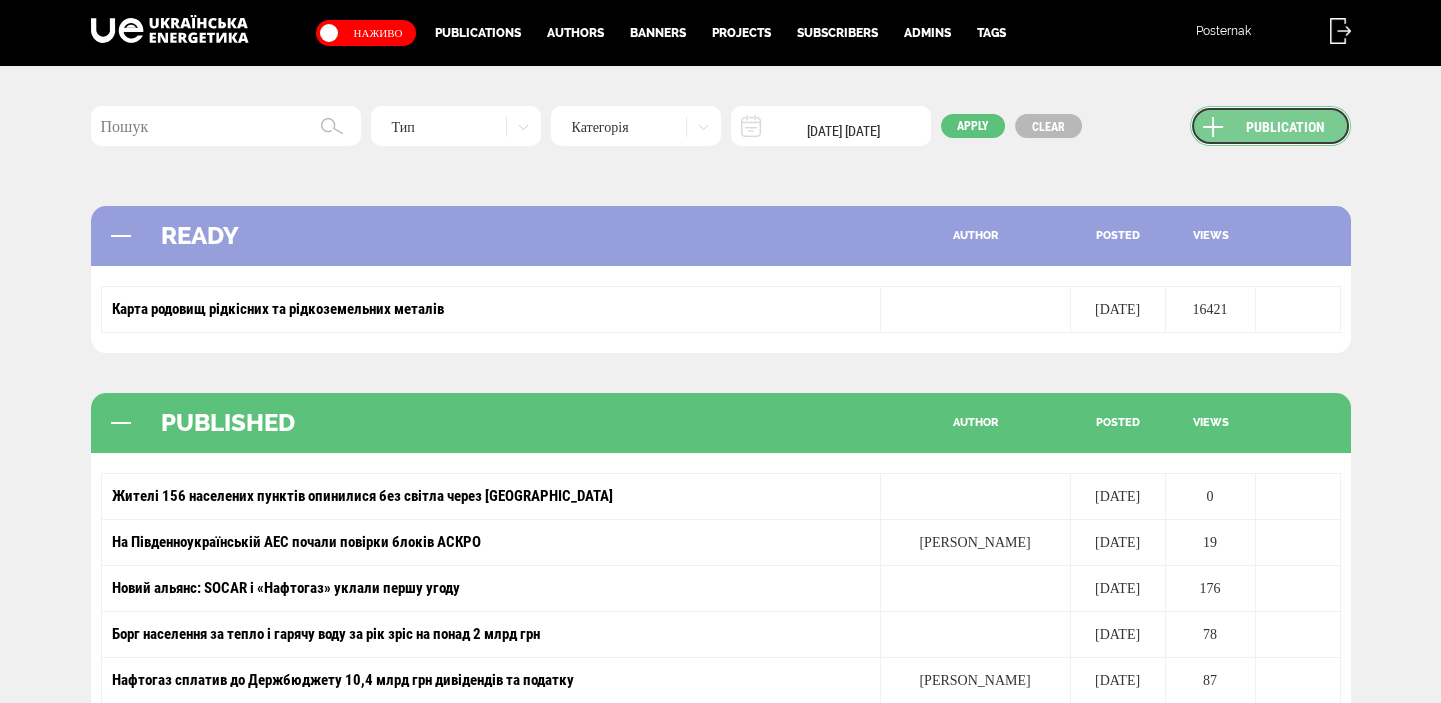 click on "Publication" at bounding box center [1270, 126] 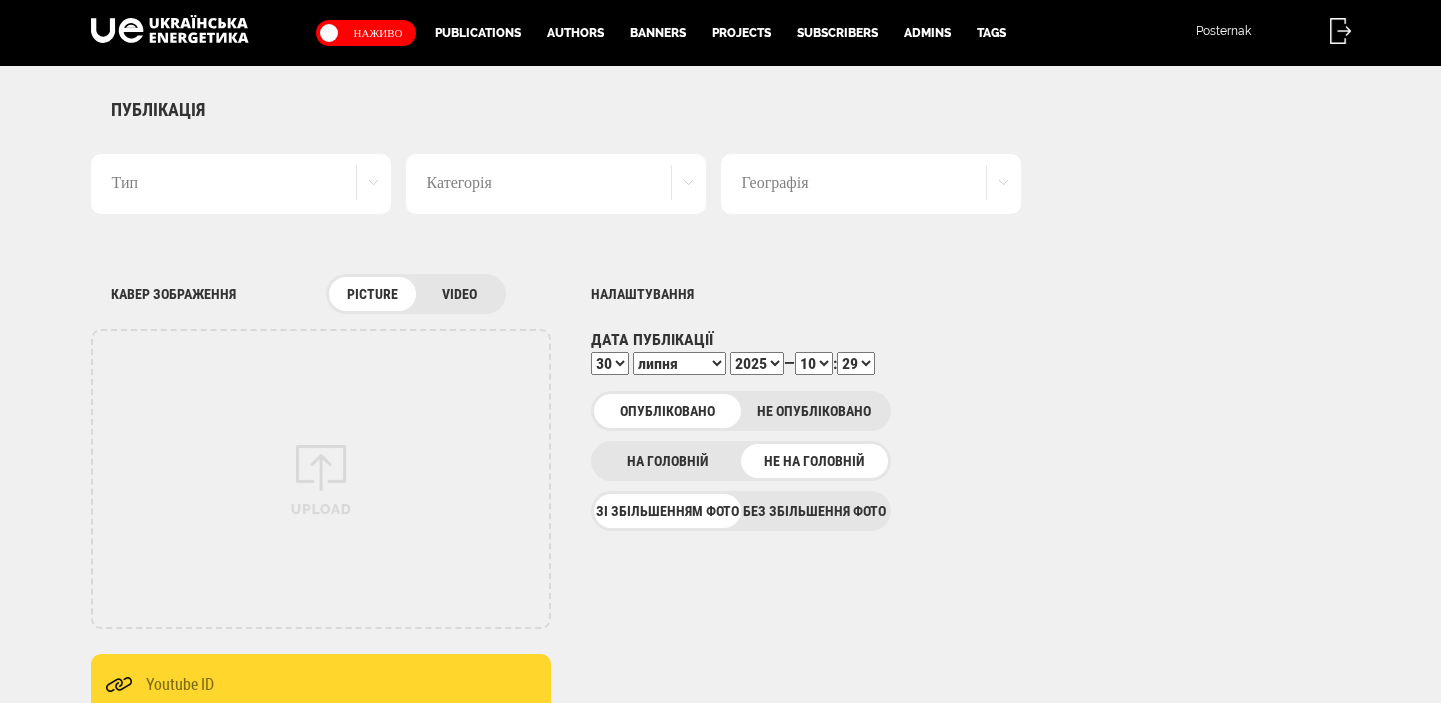 scroll, scrollTop: 0, scrollLeft: 0, axis: both 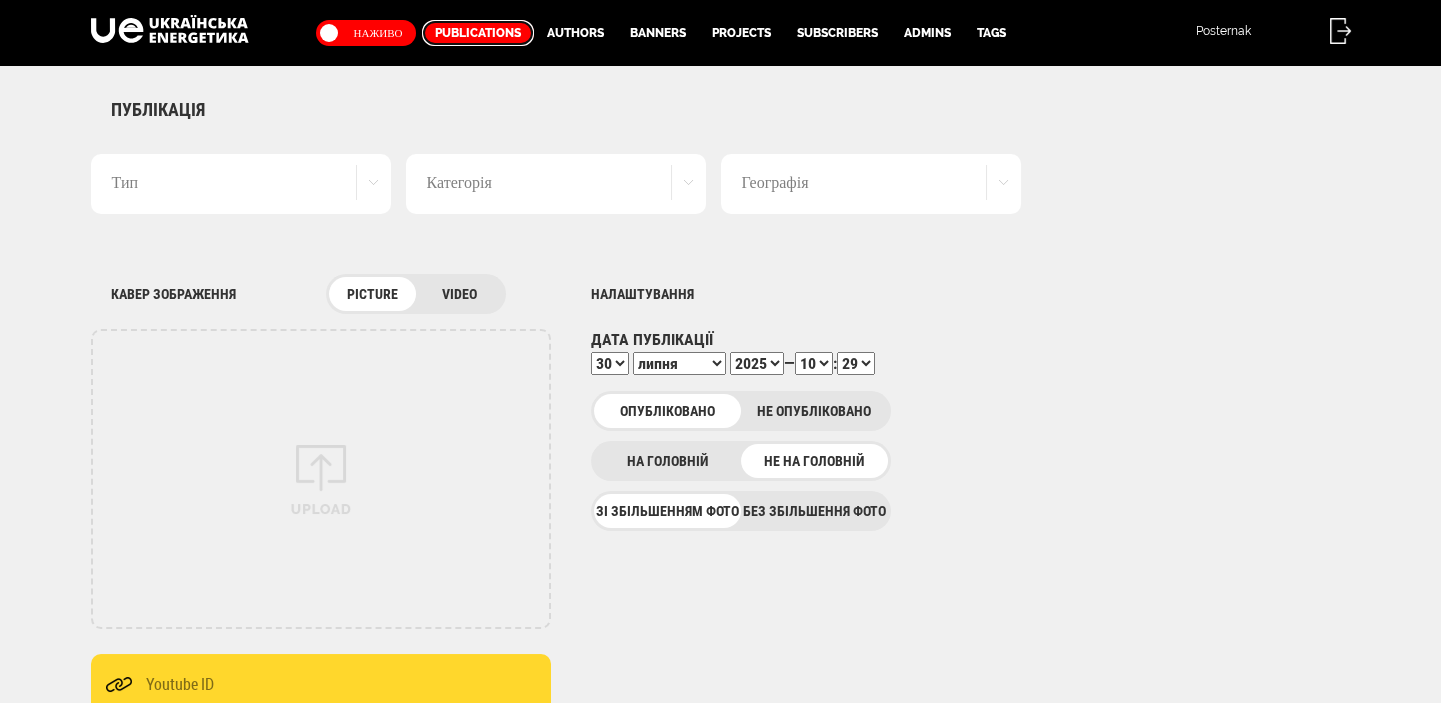 click on "Publications" at bounding box center [478, 33] 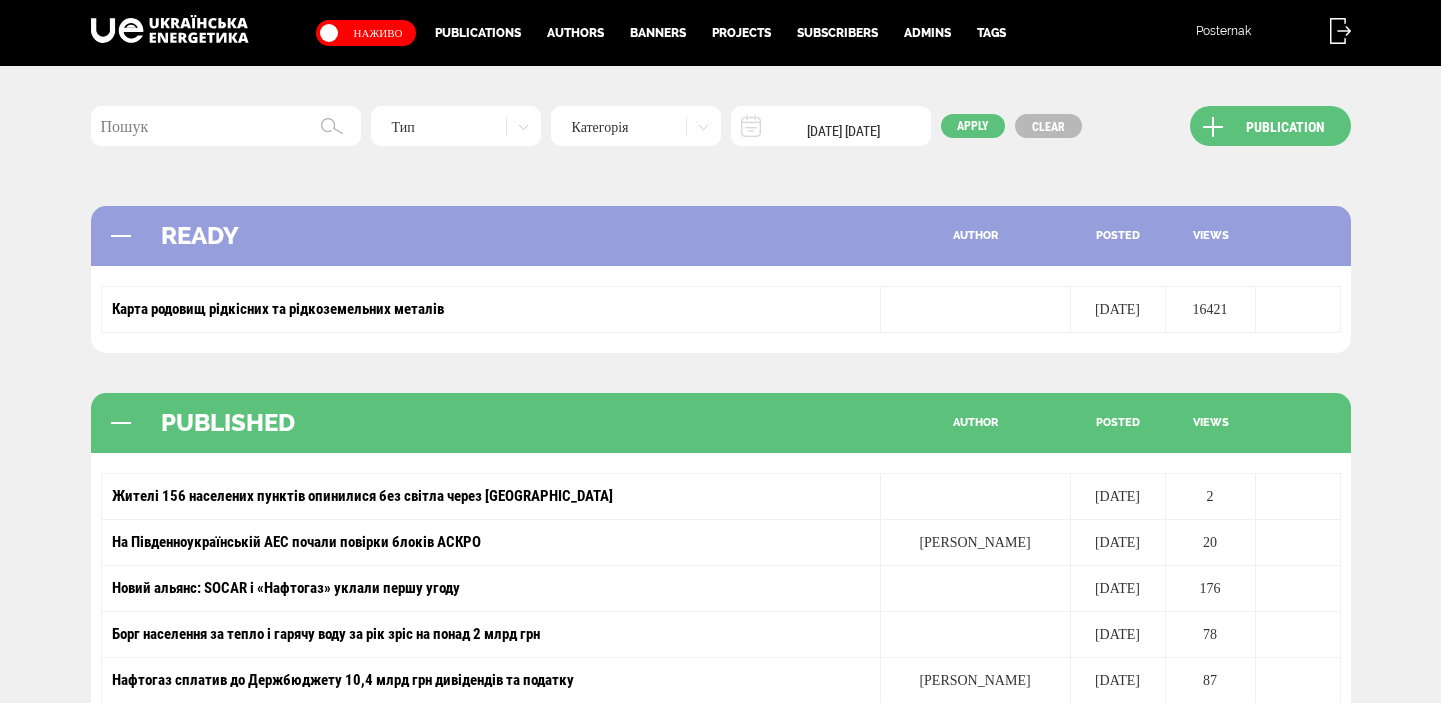 scroll, scrollTop: 0, scrollLeft: 0, axis: both 